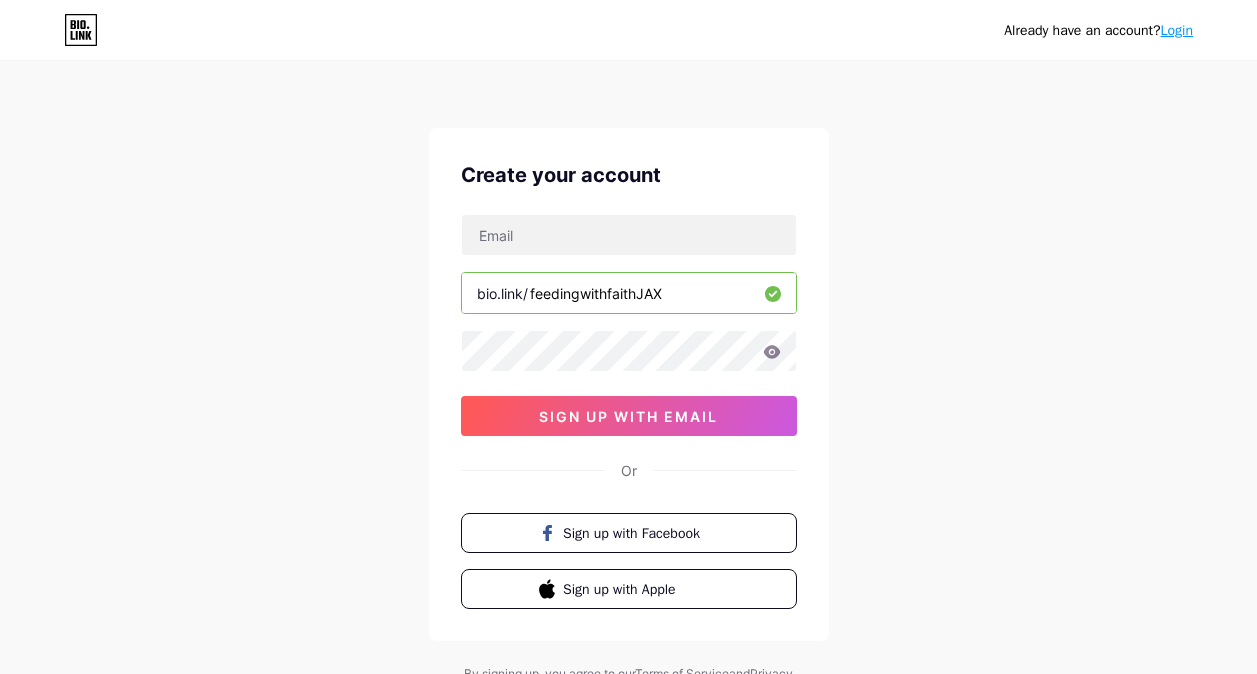 scroll, scrollTop: 0, scrollLeft: 0, axis: both 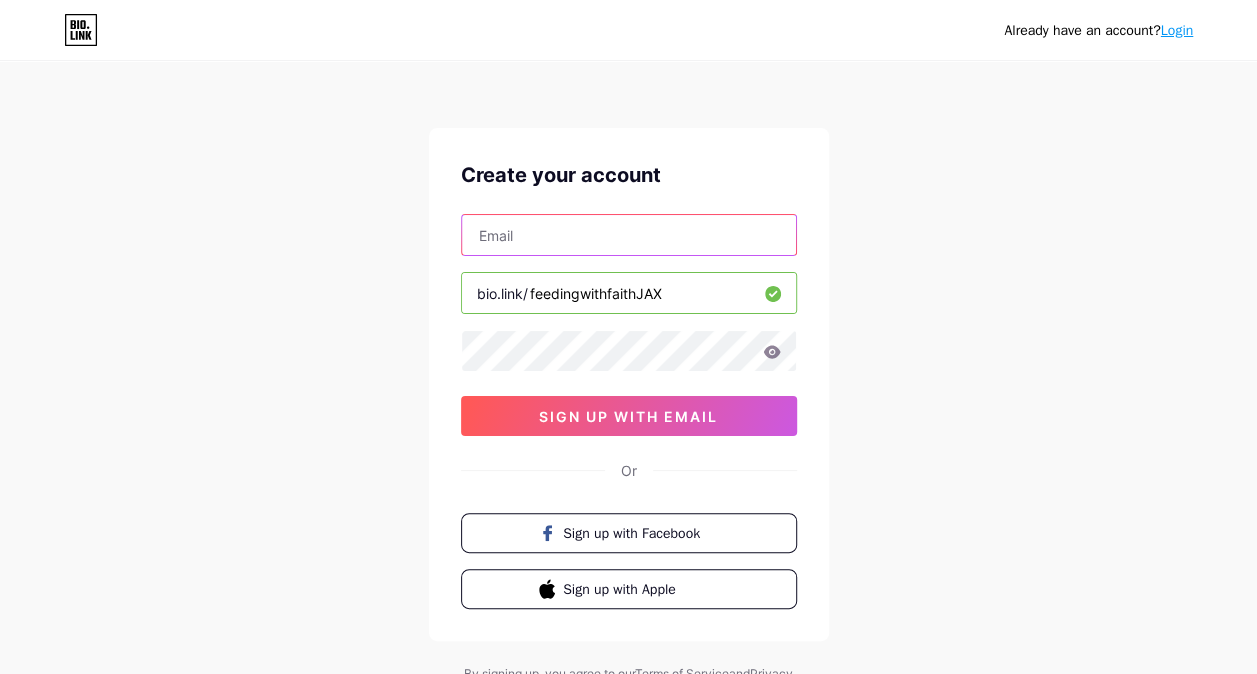 click at bounding box center [629, 235] 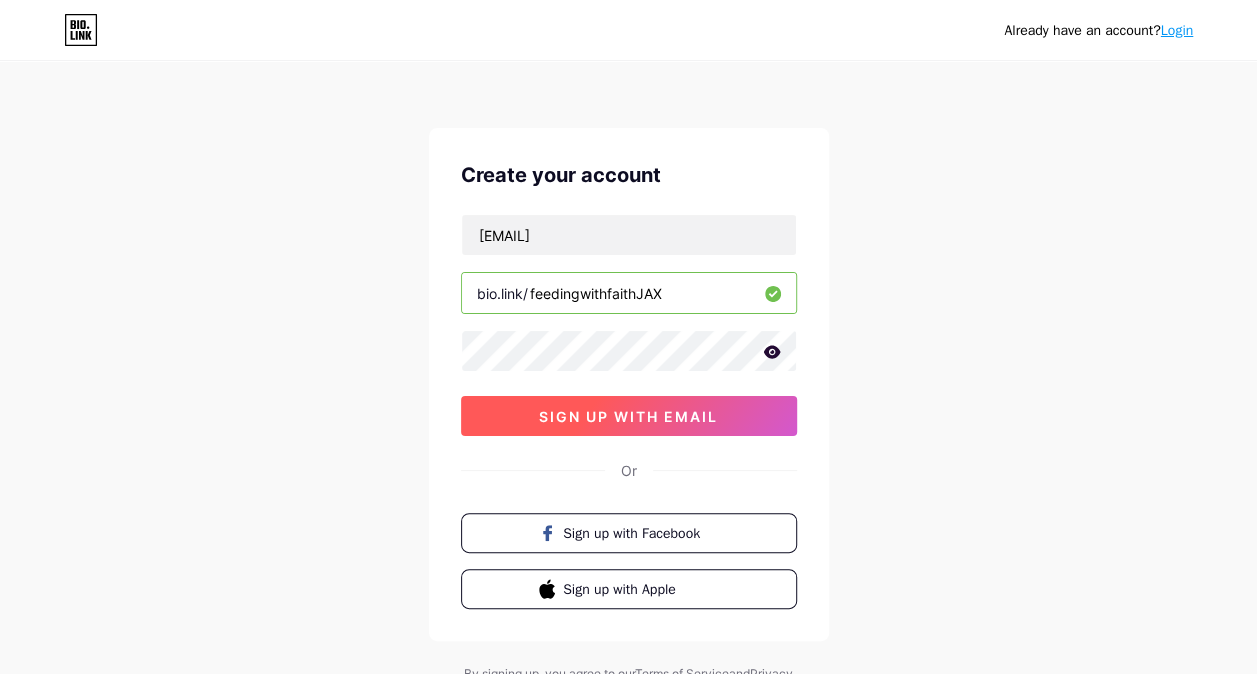 click on "sign up with email" at bounding box center (628, 416) 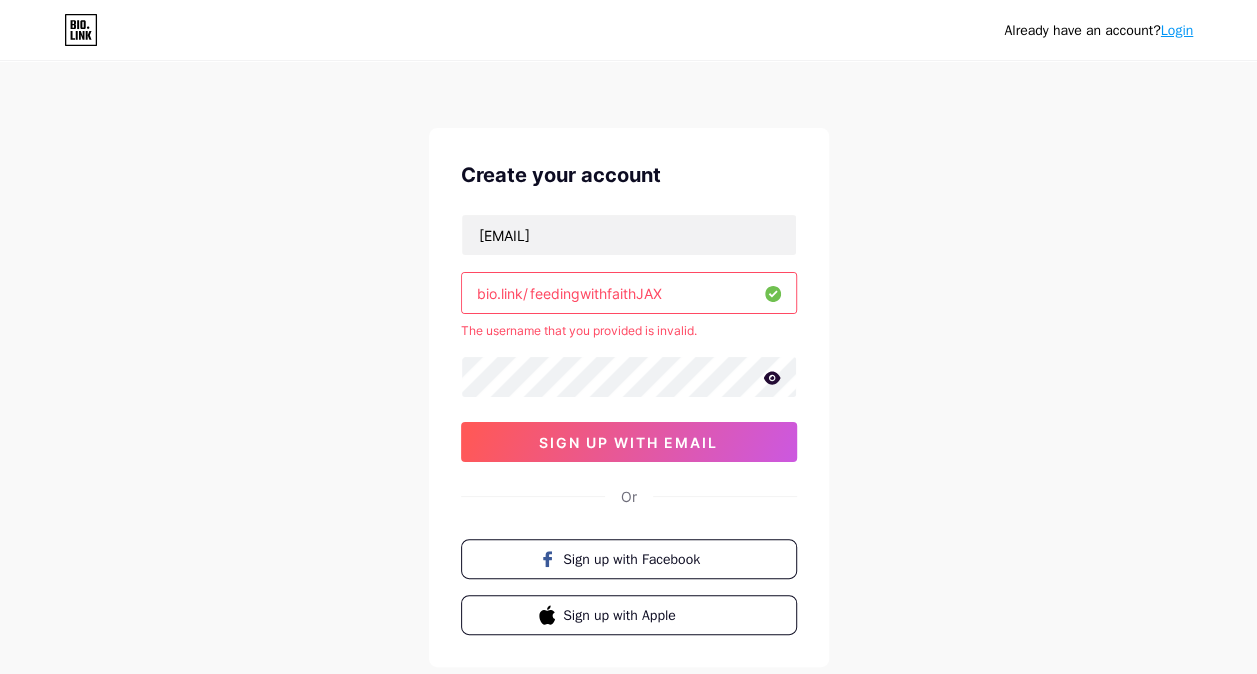 click on "feedingwithfaithJAX" at bounding box center [629, 293] 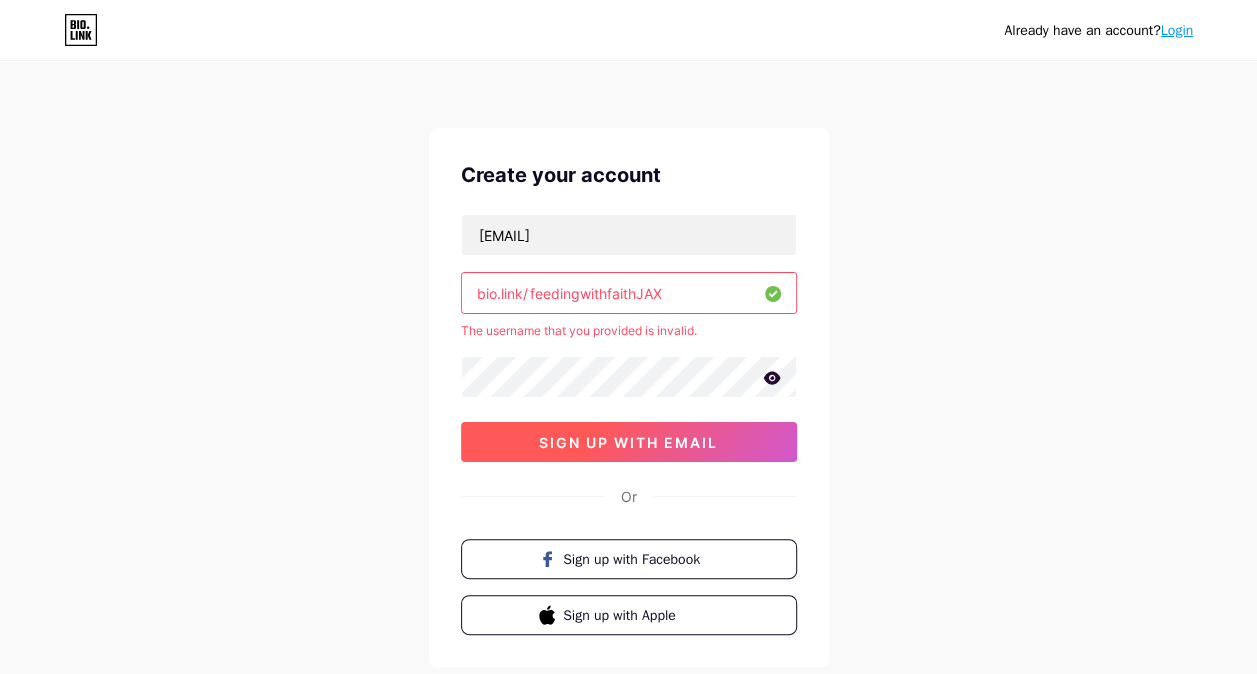 click on "sign up with email" at bounding box center (628, 442) 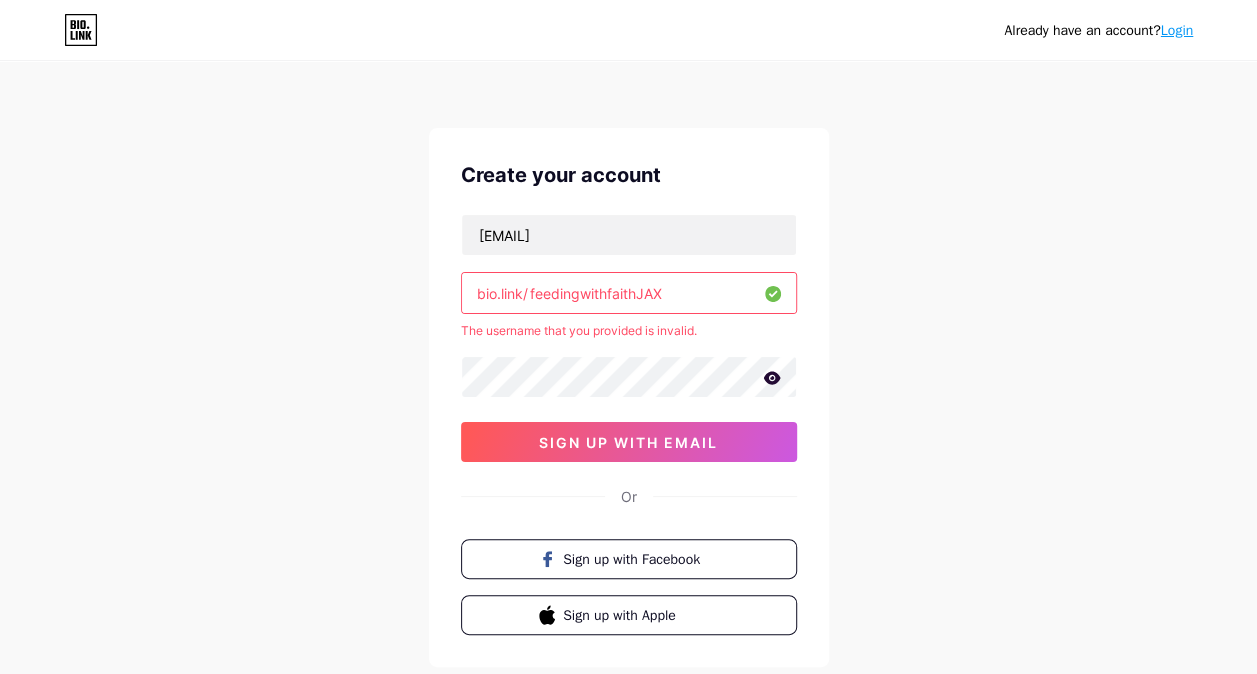 scroll, scrollTop: 0, scrollLeft: 0, axis: both 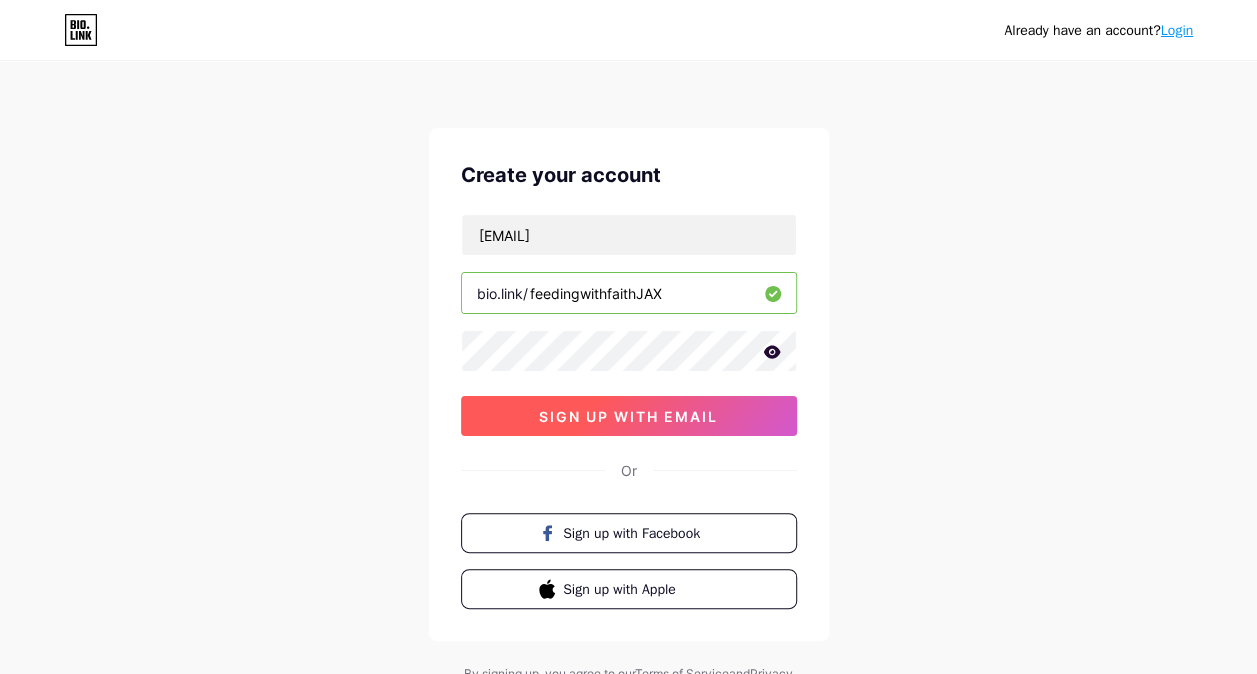 click on "sign up with email" at bounding box center (628, 416) 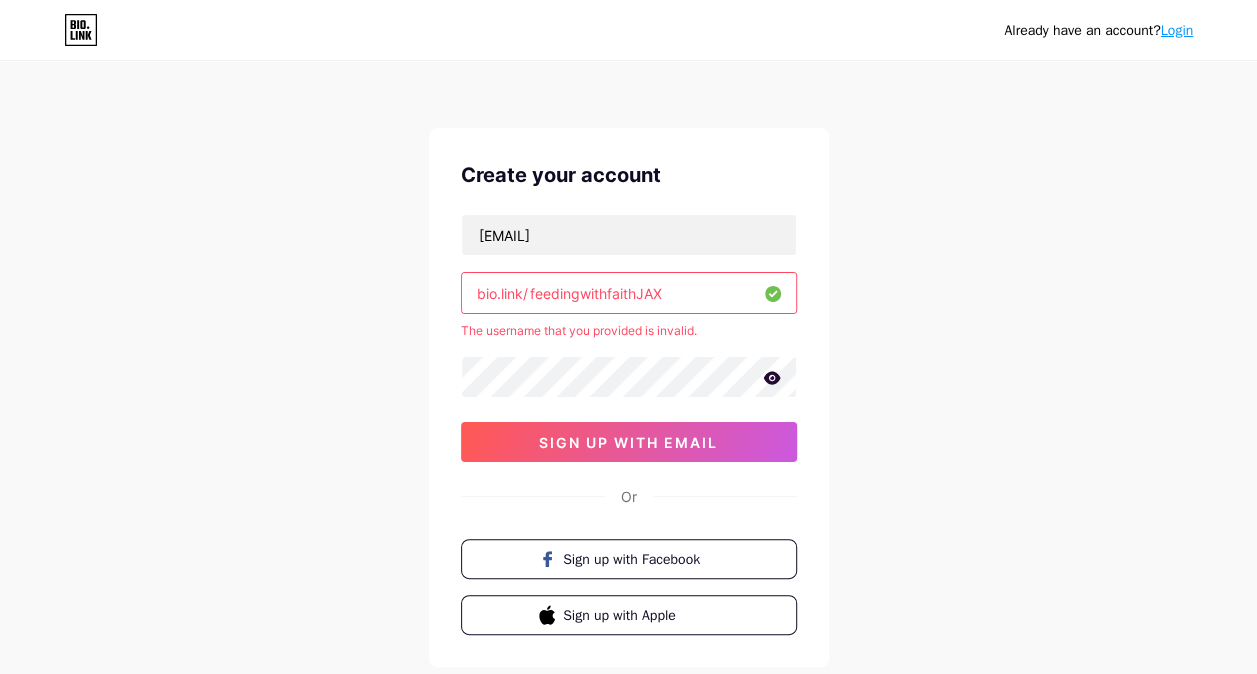 click on "bio.link/" at bounding box center [502, 293] 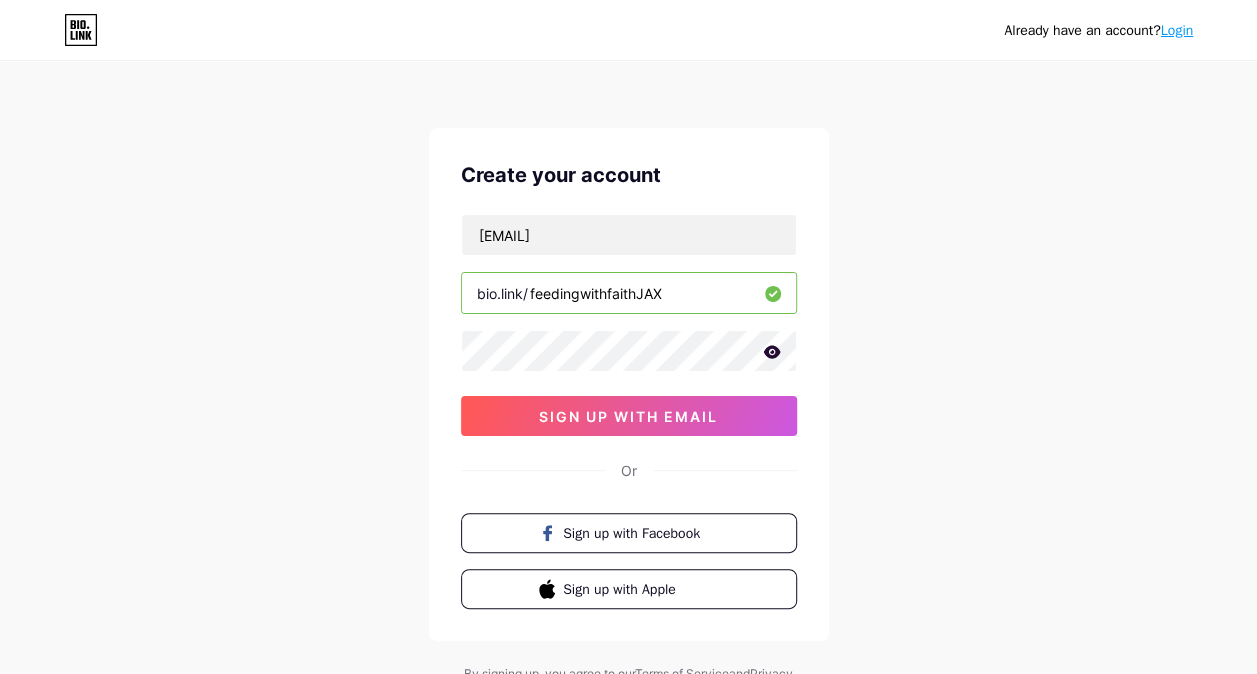 click on "Already have an account?  Login   Create your account     [EMAIL]     bio.link/   feedingwithfaithJAX                     sign up with email         Or       Sign up with Facebook
Sign up with Apple
By signing up, you agree to our  Terms of Service  and  Privacy Policy ." at bounding box center (628, 382) 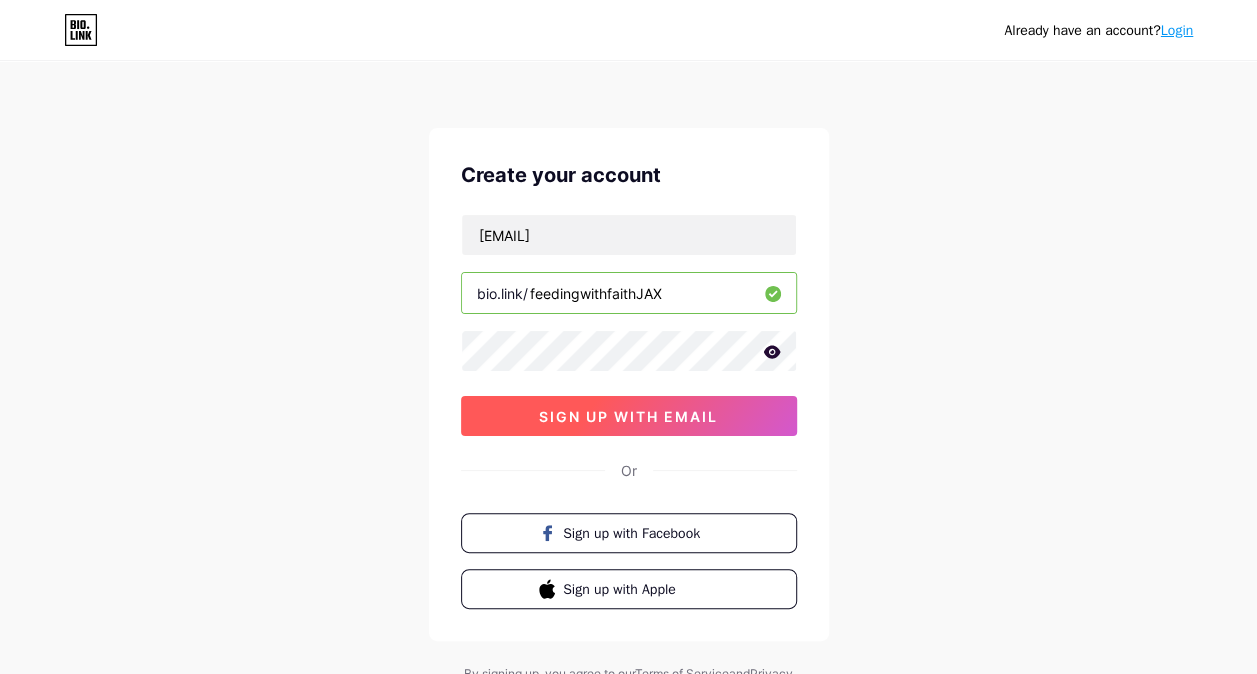 click on "sign up with email" at bounding box center (628, 416) 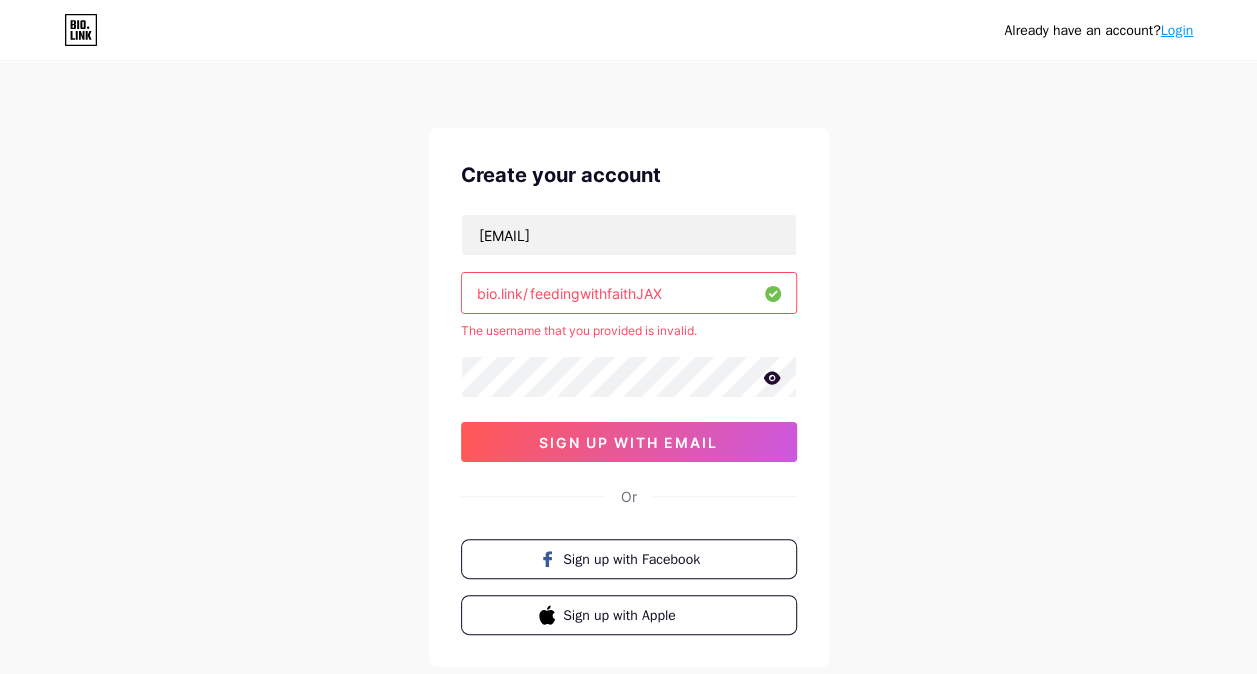 click on "feedingwithfaithJAX" at bounding box center [629, 293] 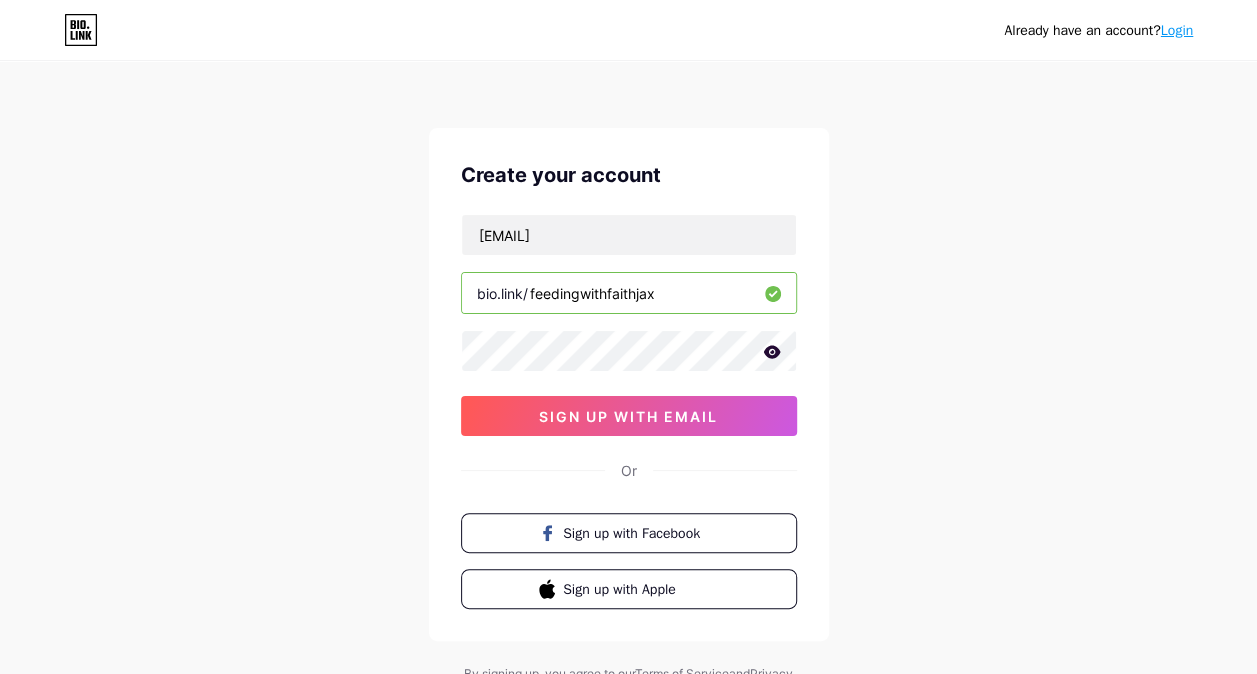 type on "feedingwithfaithjax" 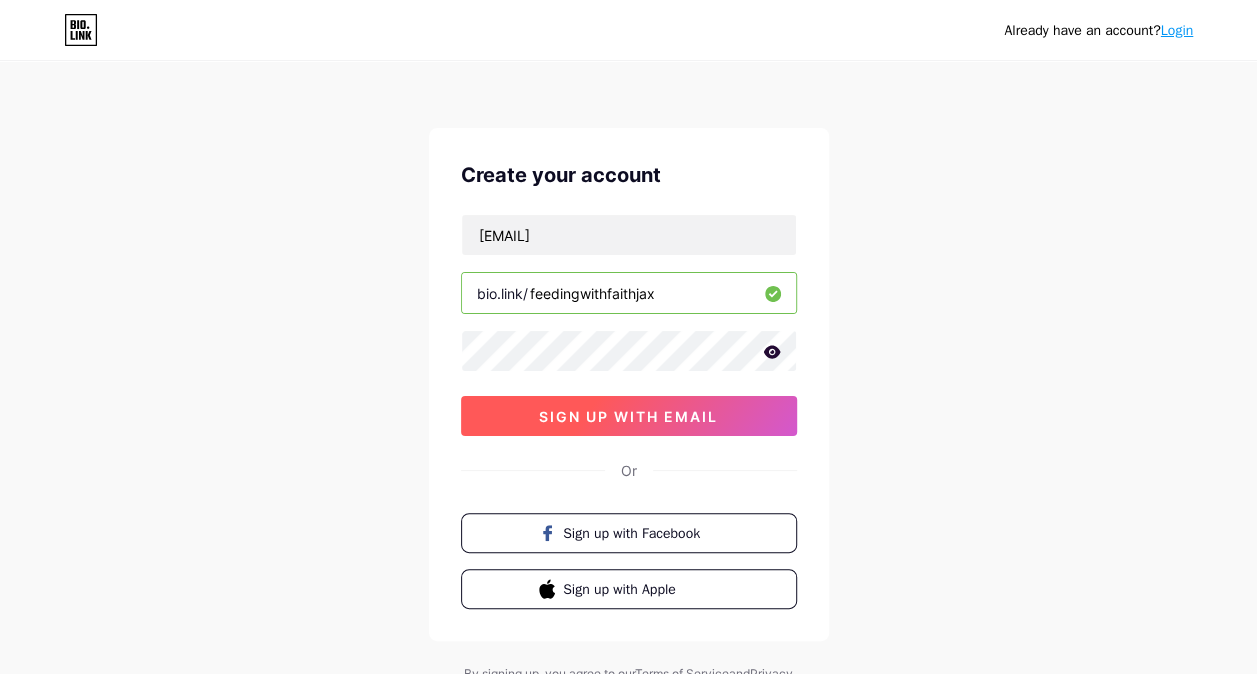 click on "sign up with email" at bounding box center (628, 416) 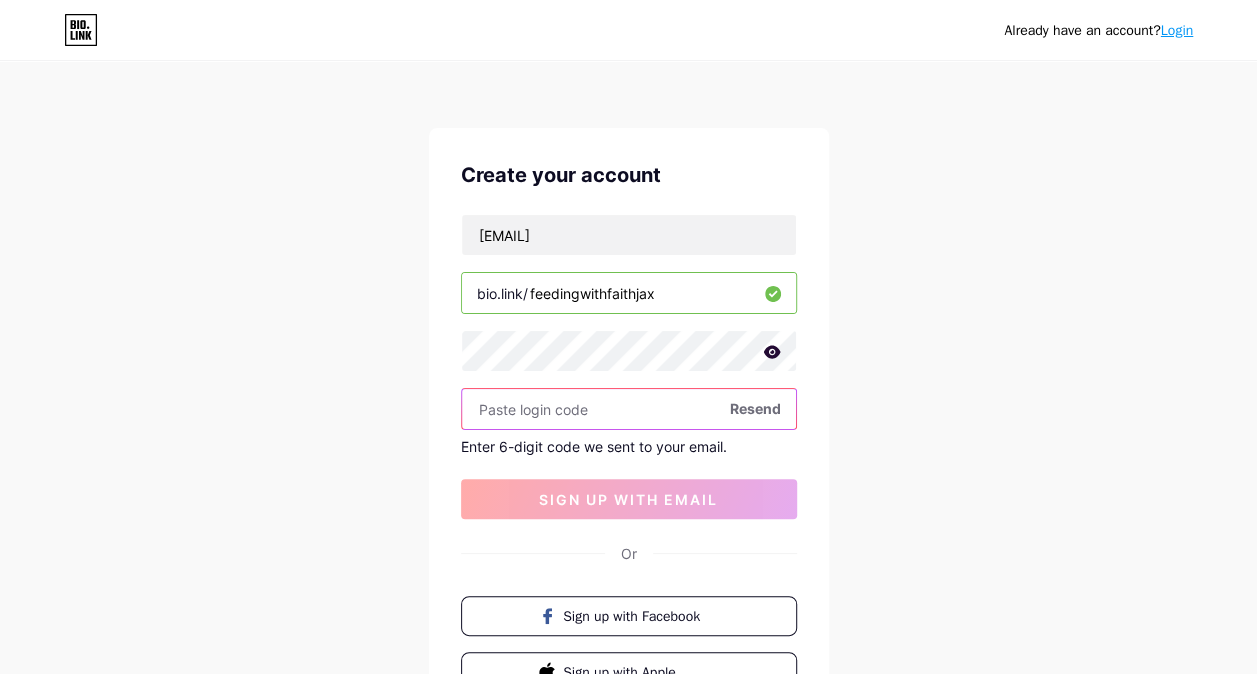 paste on "677116" 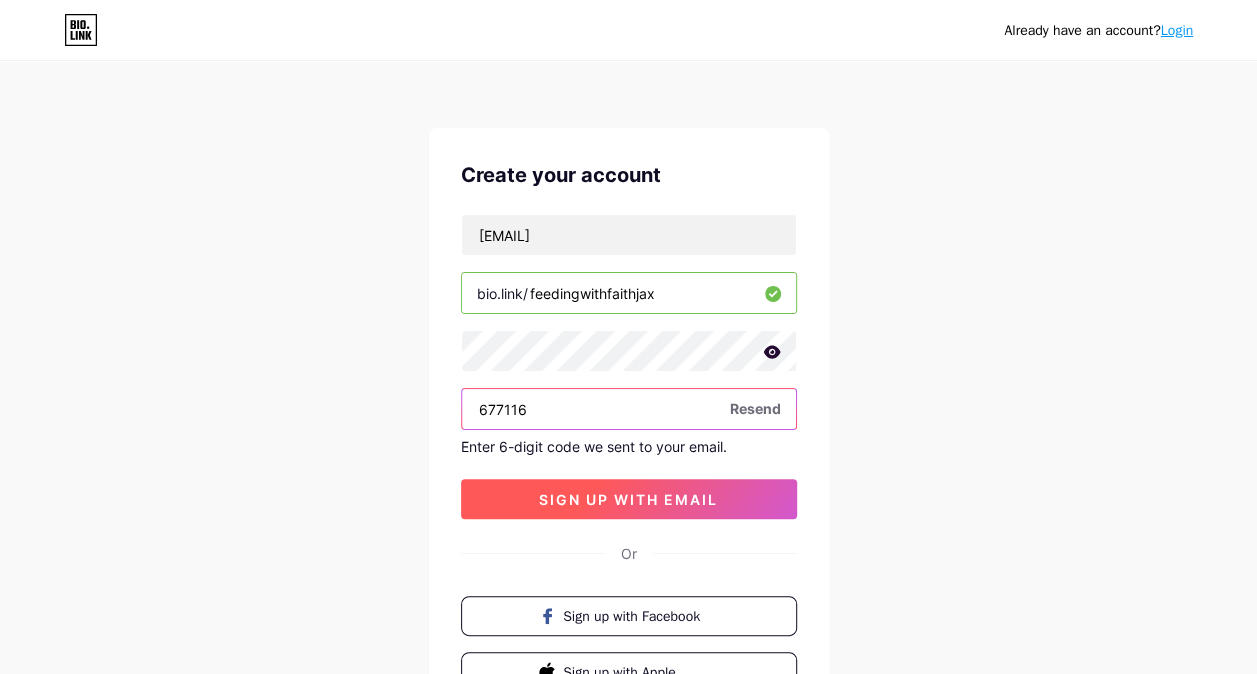 type on "677116" 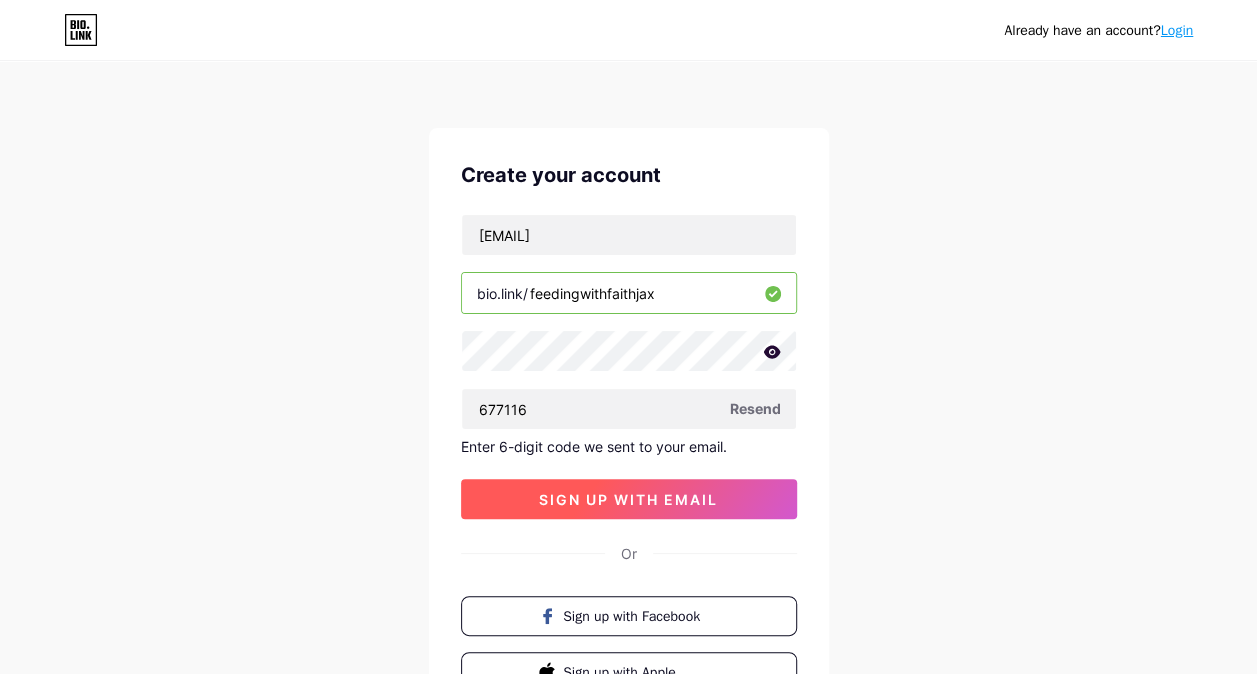 click on "sign up with email" at bounding box center [629, 499] 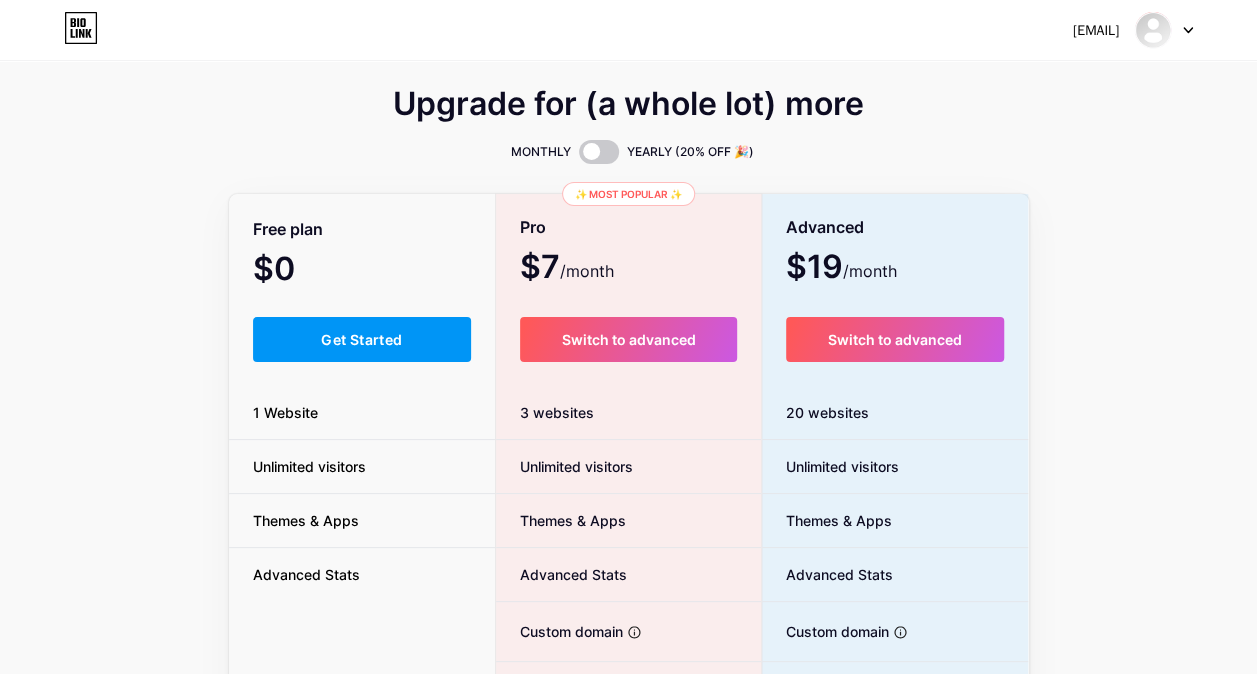 scroll, scrollTop: 0, scrollLeft: 0, axis: both 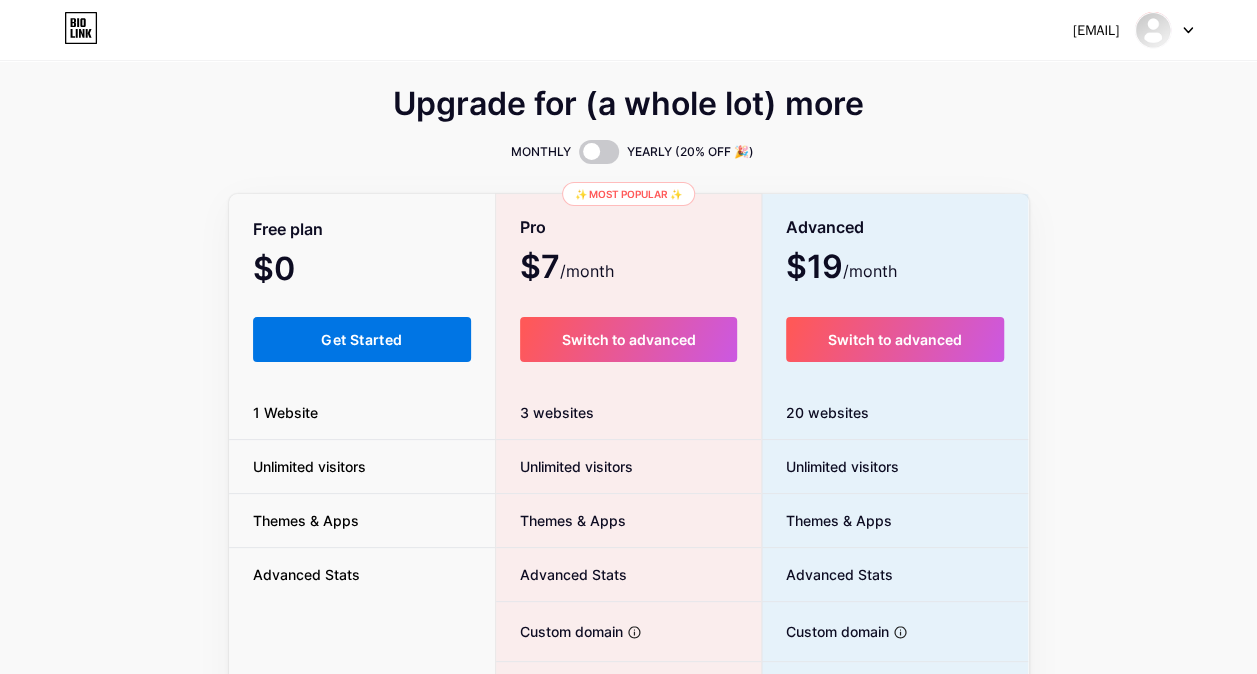 click on "Get Started" at bounding box center [361, 339] 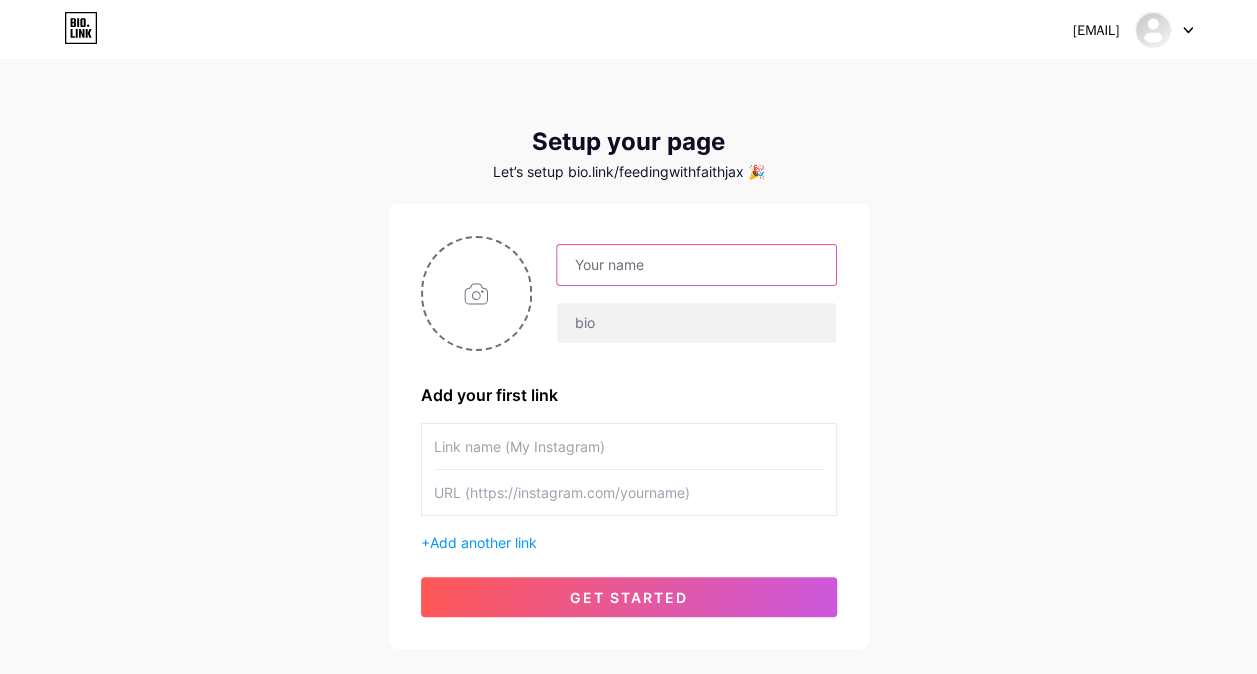 click at bounding box center (696, 265) 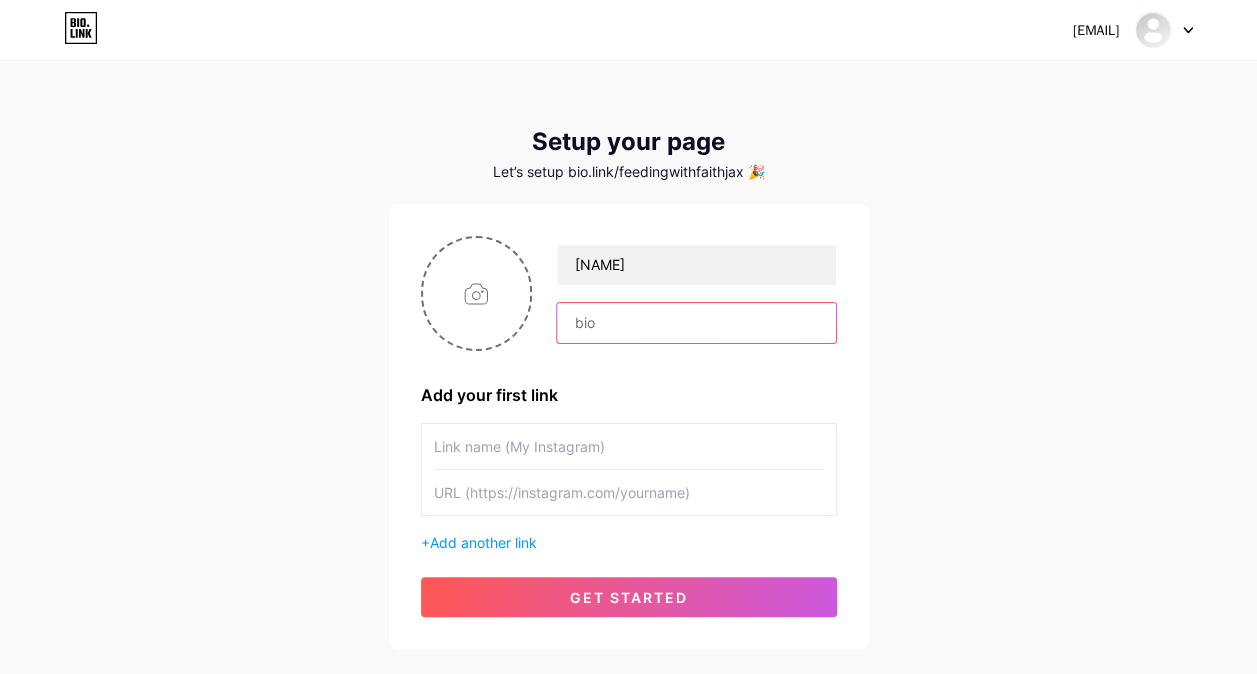 click at bounding box center [696, 323] 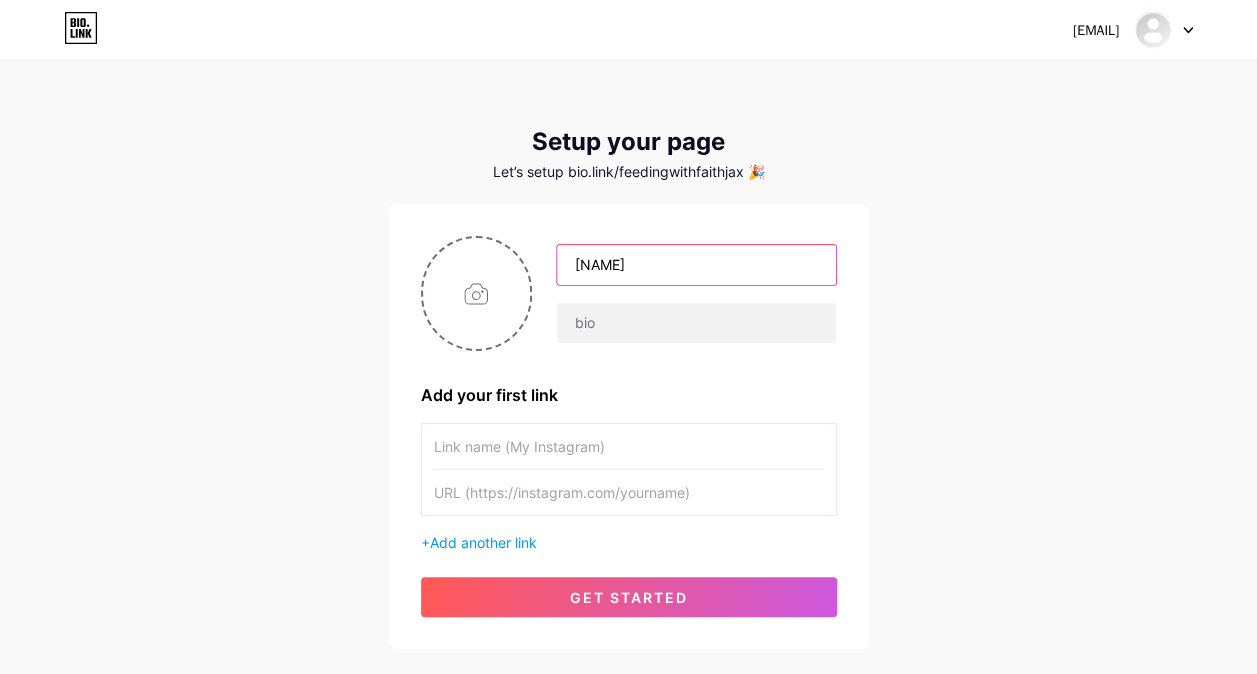 click on "[NAME]" at bounding box center (696, 265) 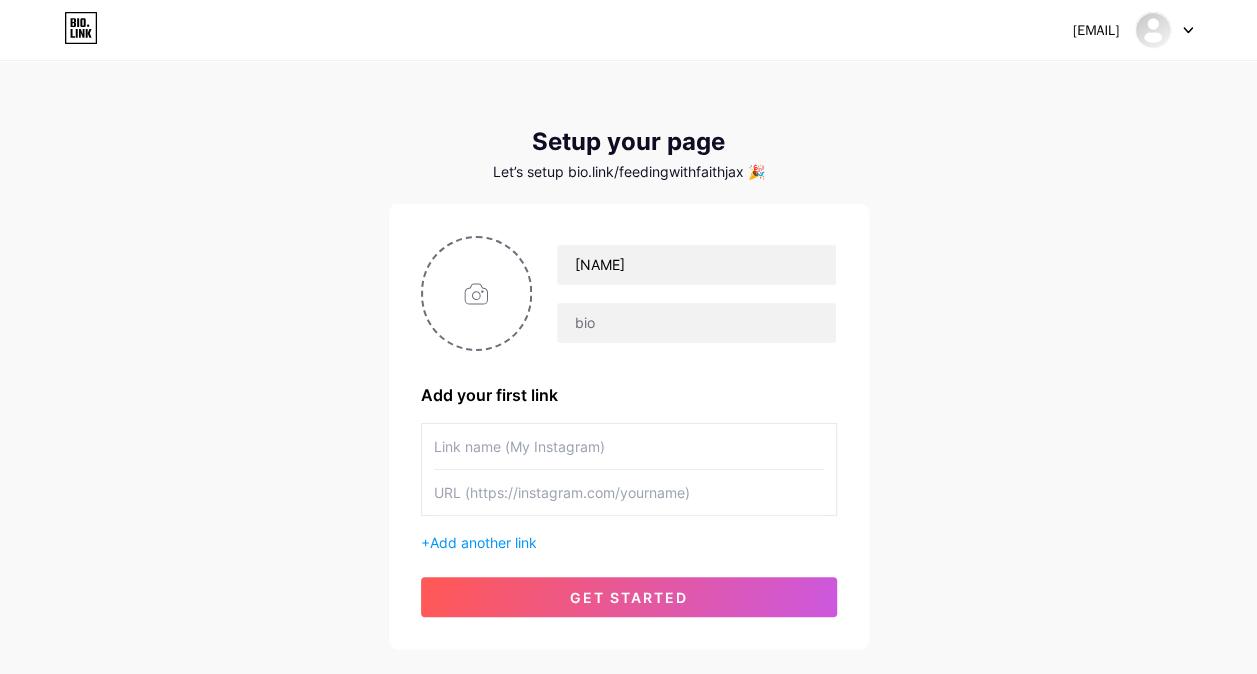 click on "[NAME]" at bounding box center [629, 293] 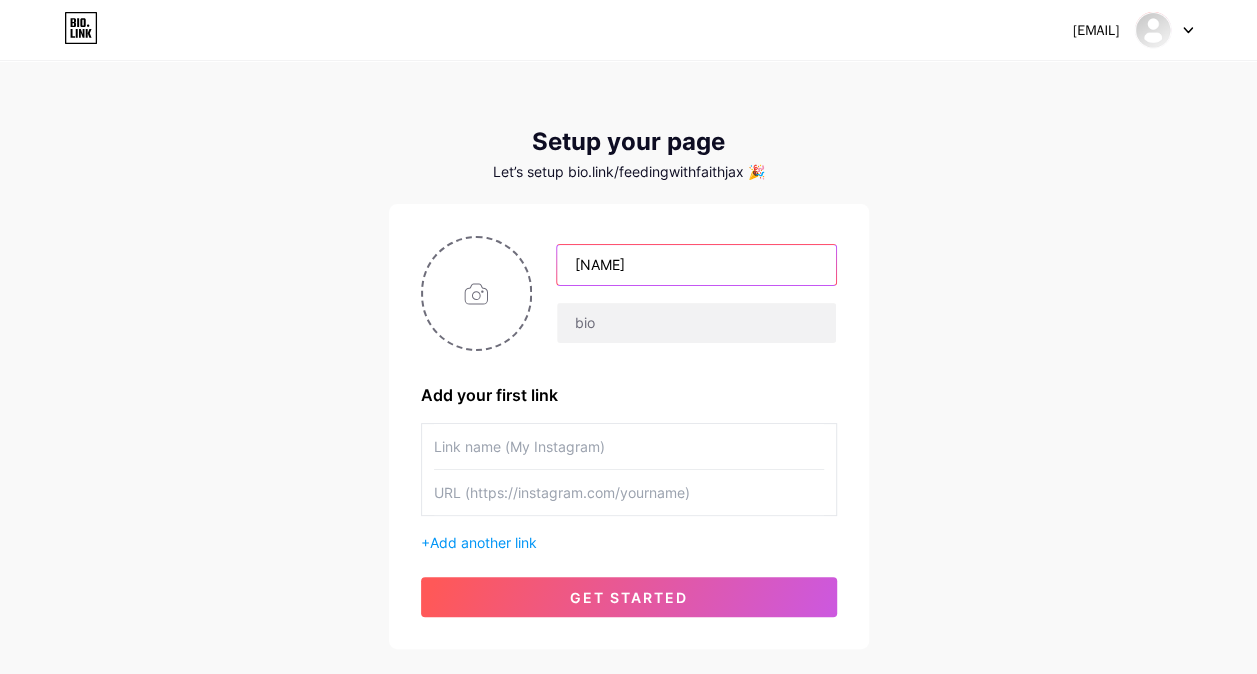 drag, startPoint x: 680, startPoint y: 254, endPoint x: 694, endPoint y: 258, distance: 14.56022 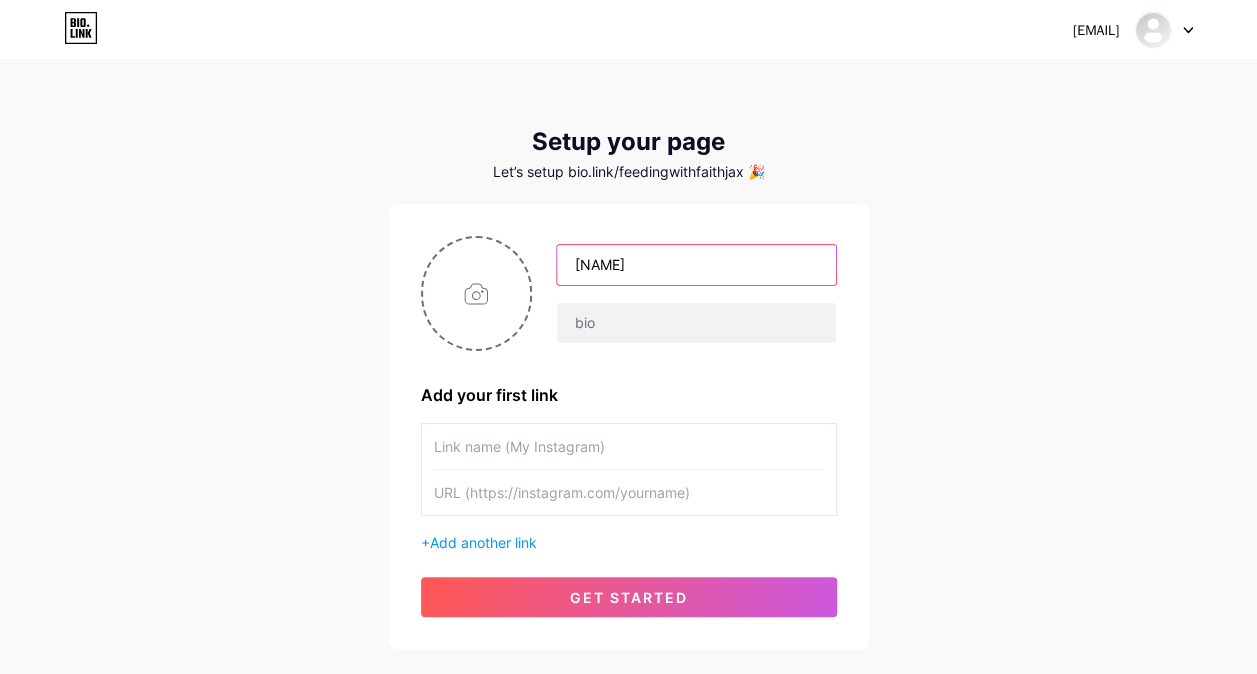 click on "[NAME]" at bounding box center [696, 265] 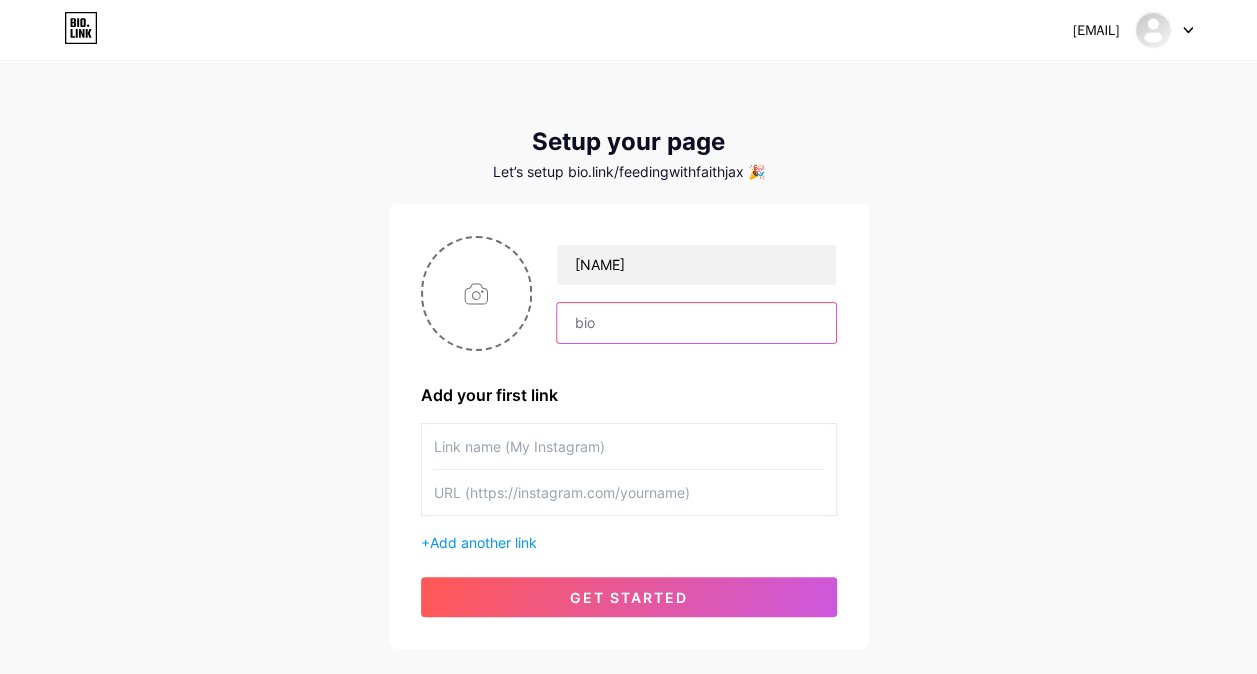 click at bounding box center [696, 323] 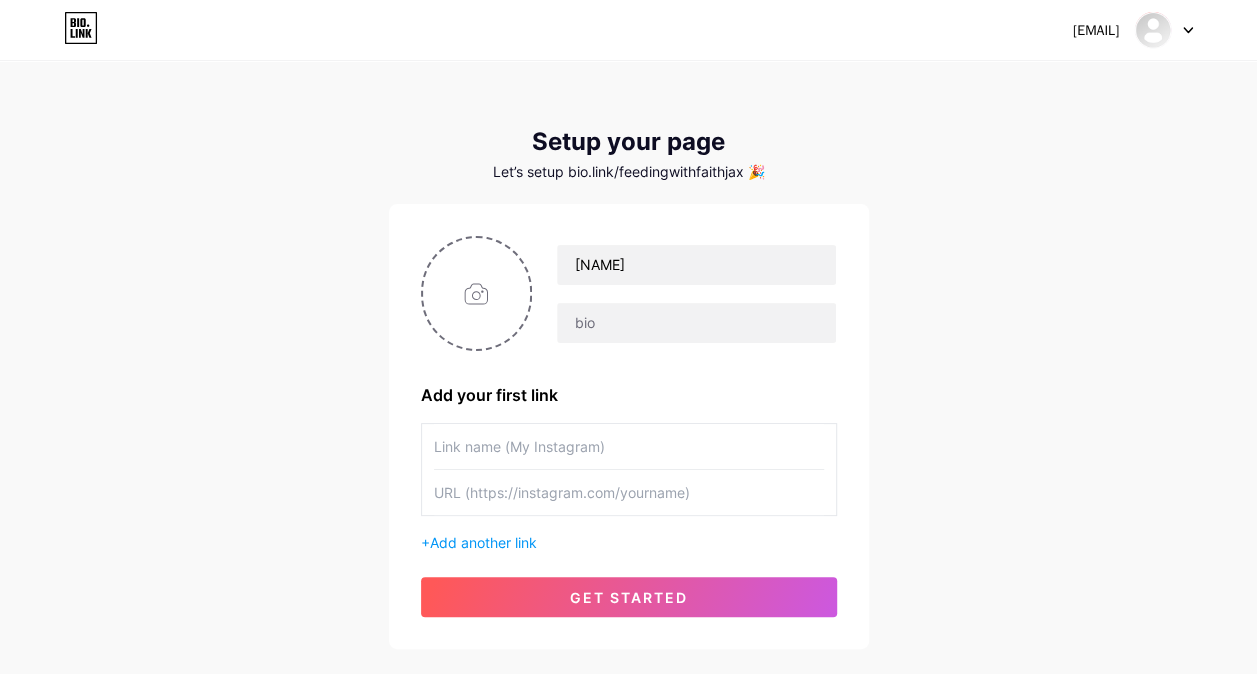 click at bounding box center [629, 446] 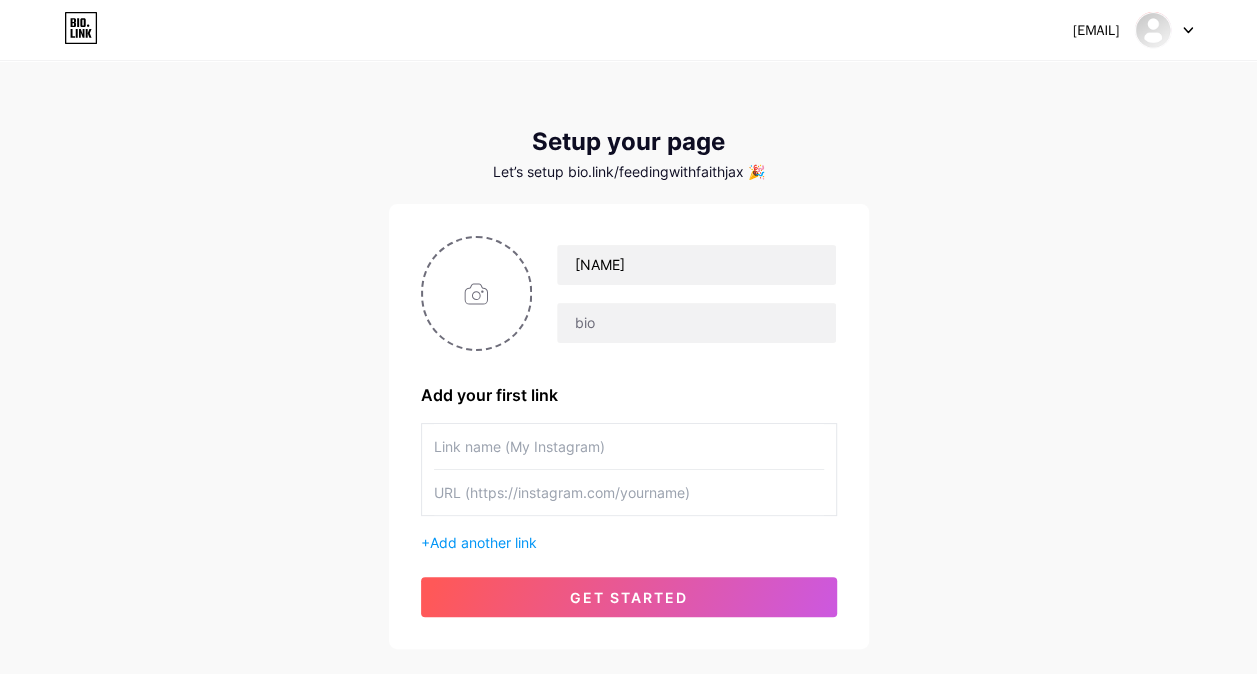 click at bounding box center [629, 492] 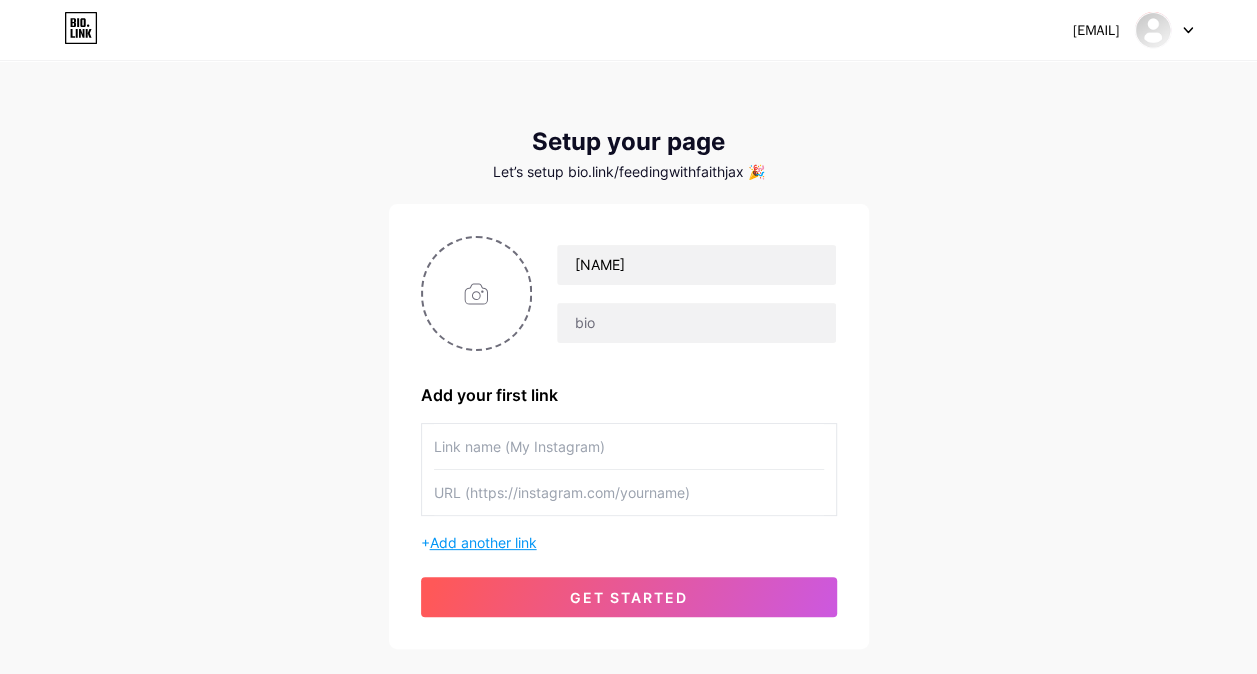 click on "Add another link" at bounding box center (483, 542) 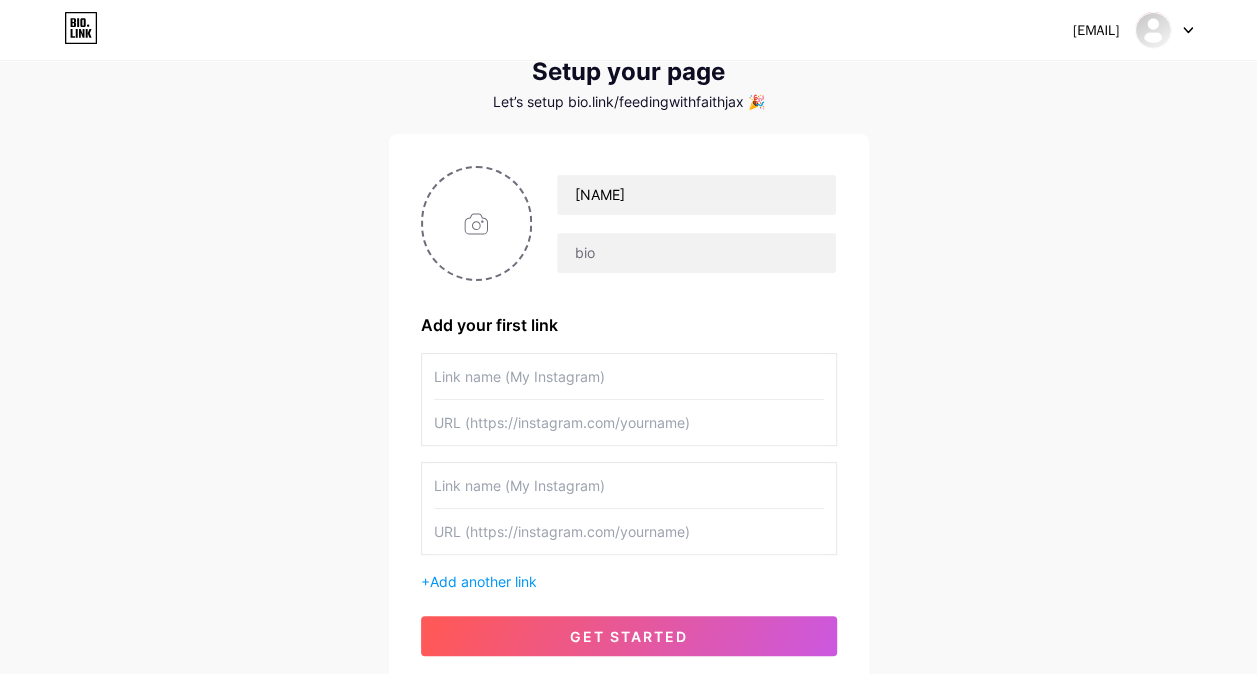 scroll, scrollTop: 100, scrollLeft: 0, axis: vertical 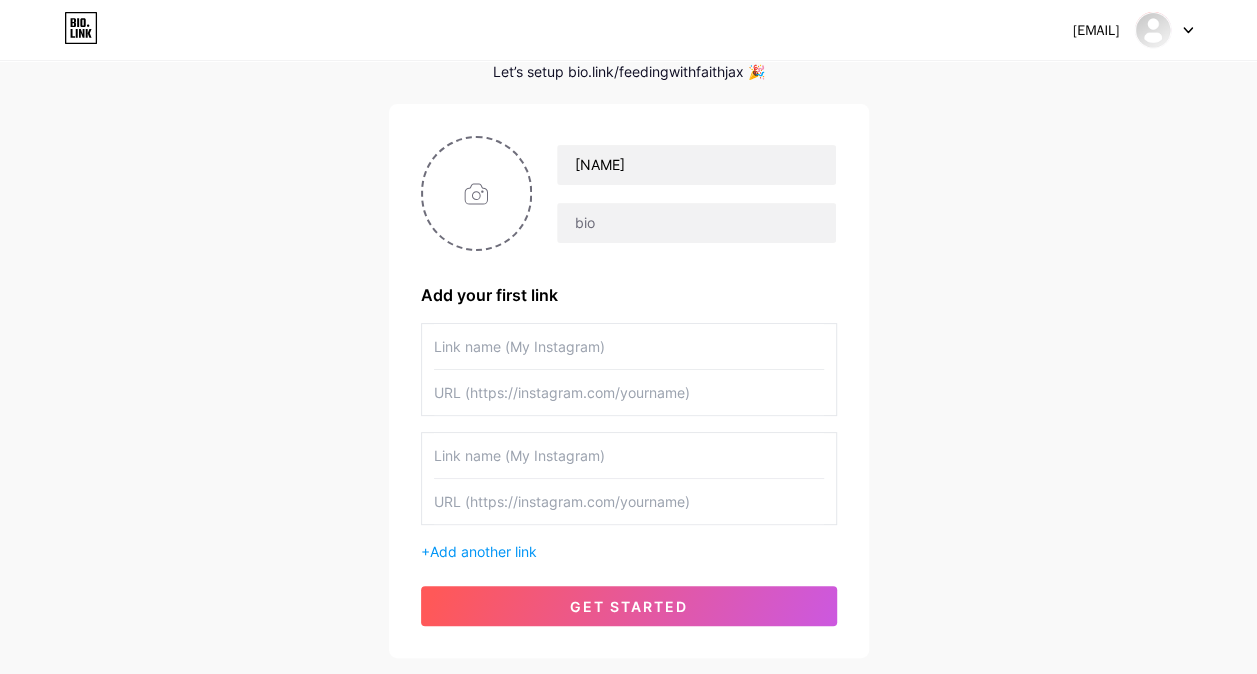 click at bounding box center [629, 346] 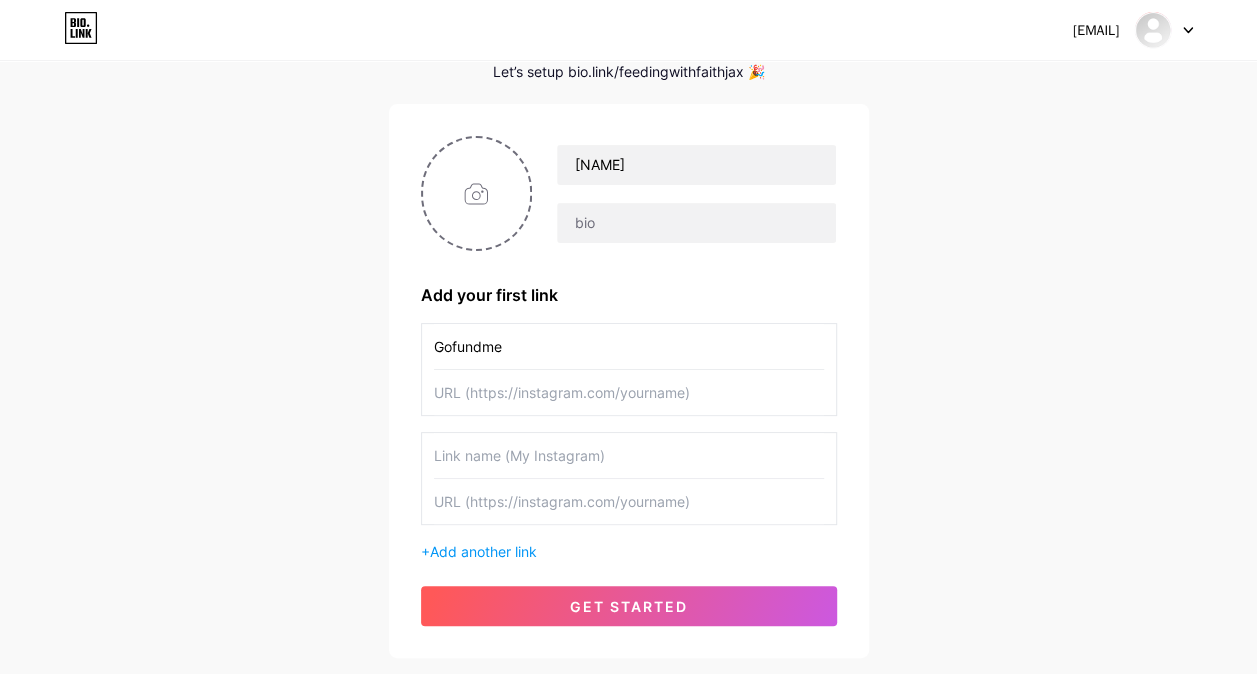 click on "[EMAIL]           Dashboard     Logout   Setup your page   Let’s setup bio.link/feedingwithfaithjax 🎉               [NAME]         Add your first link   Gofundme
+  Add another link     get started" at bounding box center [628, 311] 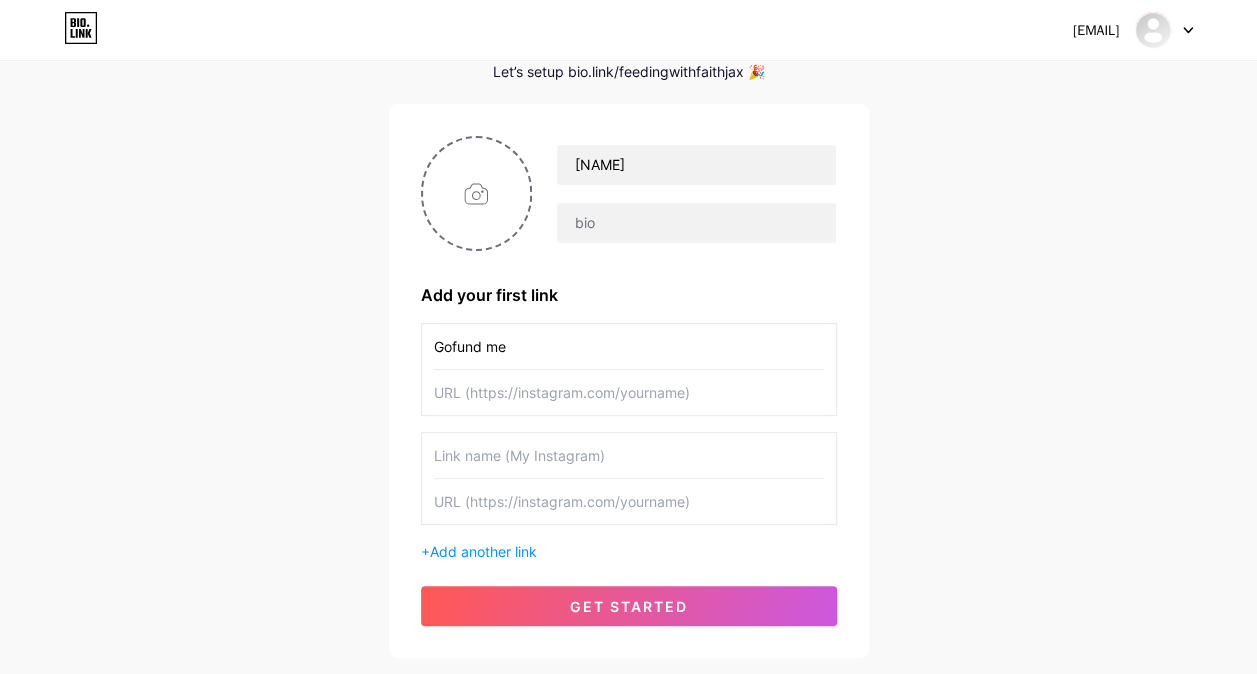 type on "Gofund me" 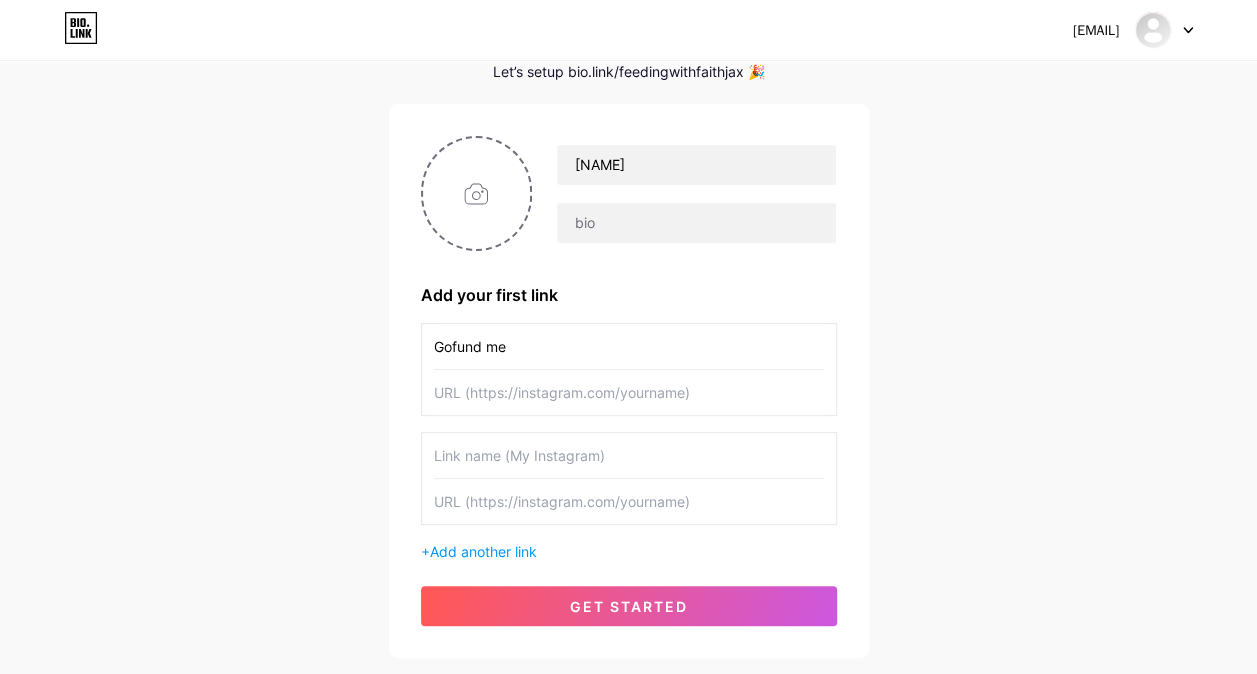 click at bounding box center (629, 392) 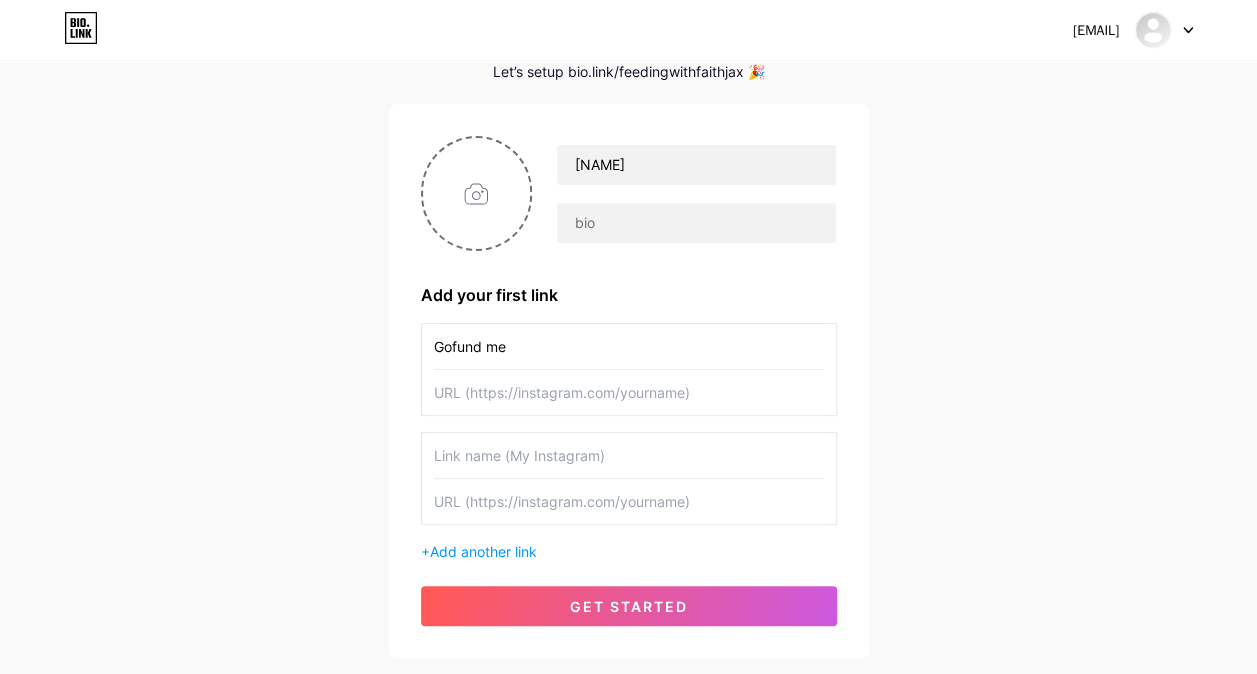 paste on "https://gofund.me/bd8a4aa4" 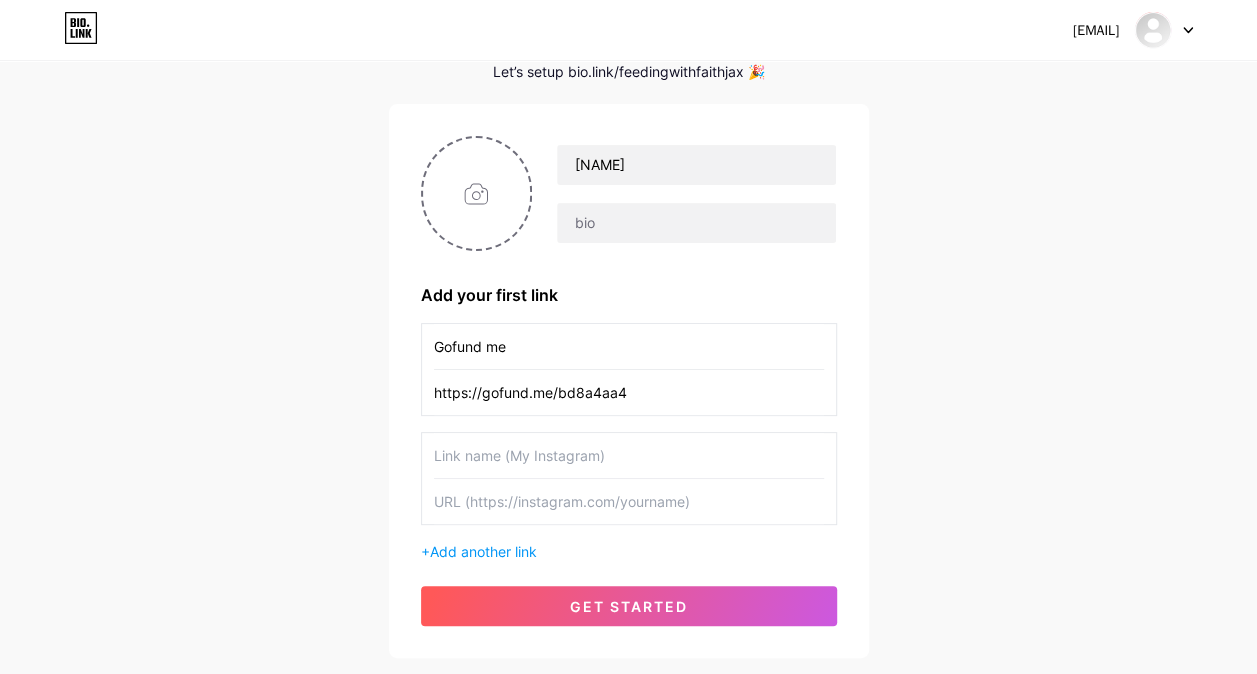 type on "https://gofund.me/bd8a4aa4" 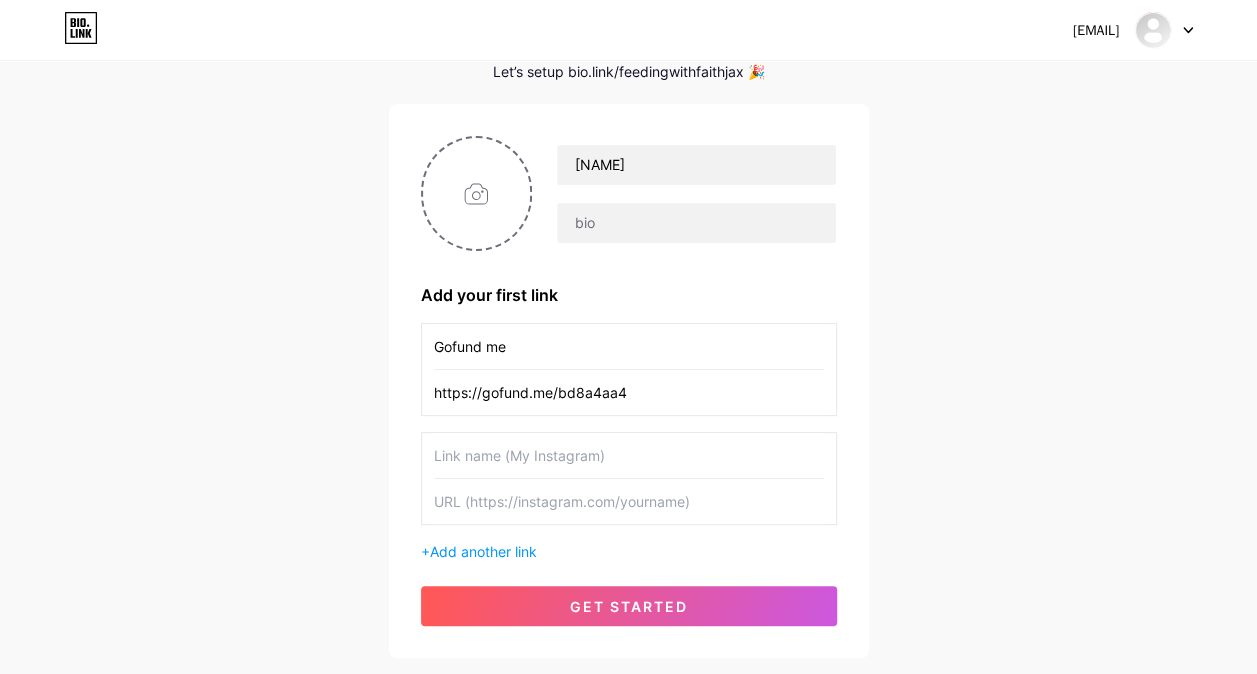 click on "[EMAIL]           Dashboard     Logout   Setup your page   Let’s setup bio.link/feedingwithfaithjax 🎉               [NAME]         Add your first link   Gofundme
+  Add another link     get started" at bounding box center [628, 311] 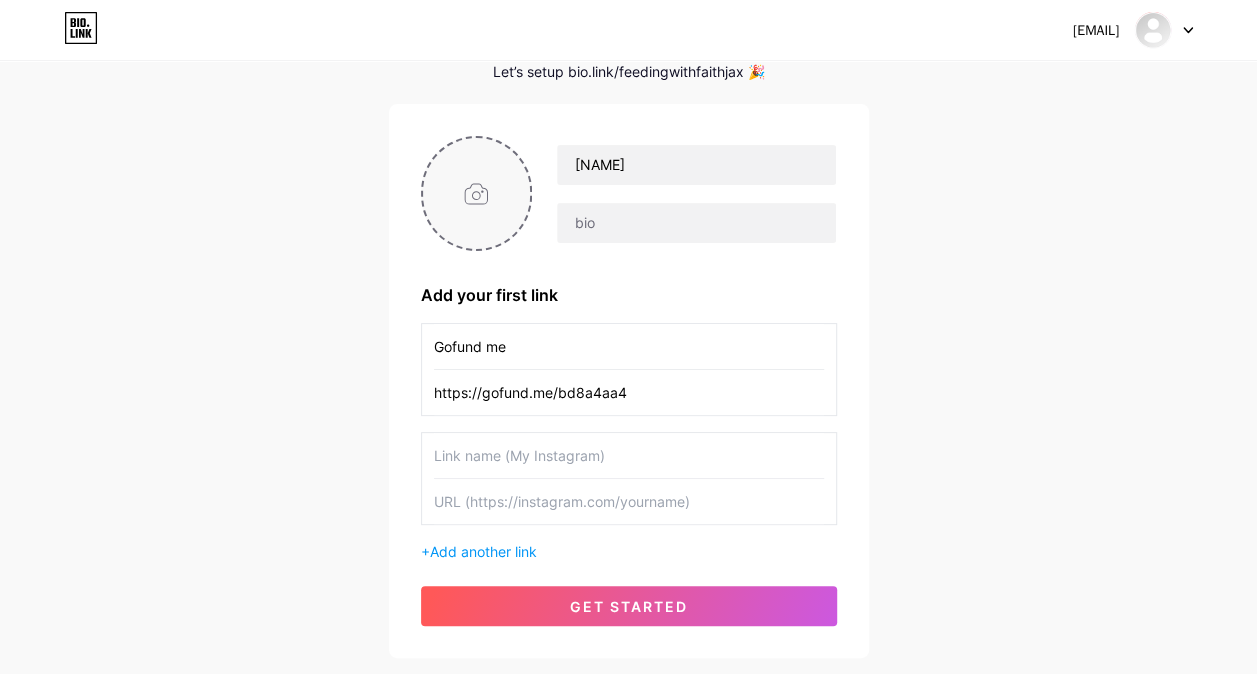 click at bounding box center [477, 193] 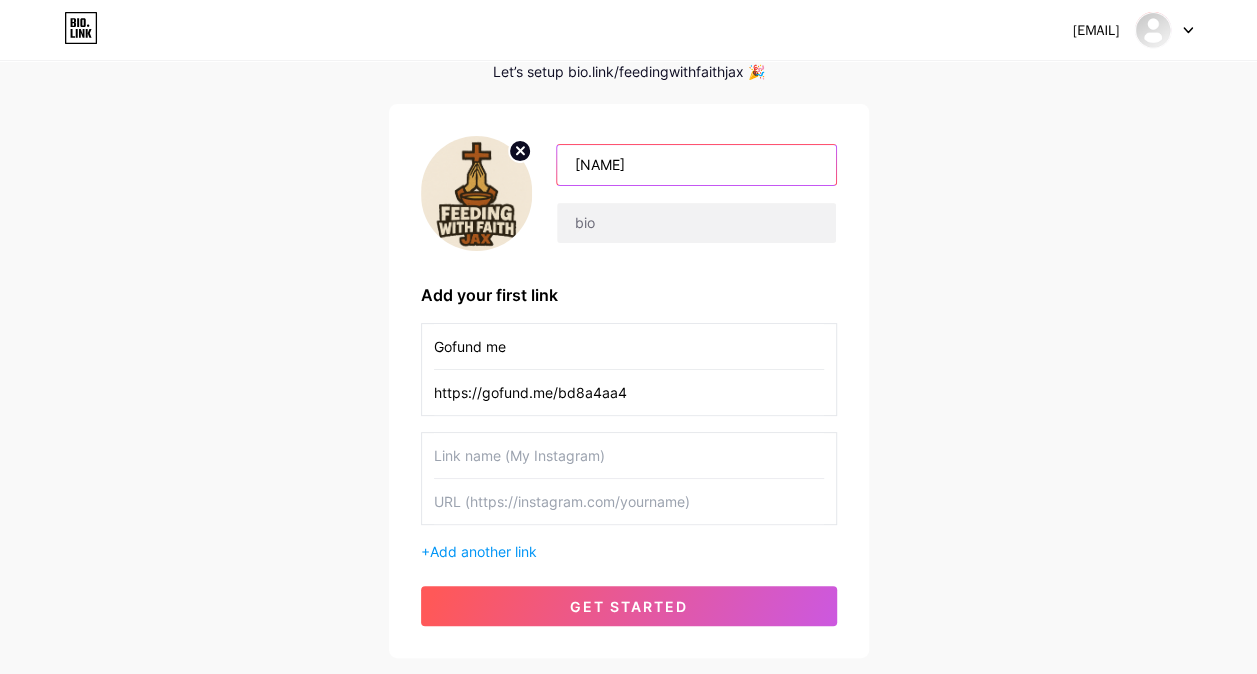 click on "[NAME]" at bounding box center (696, 165) 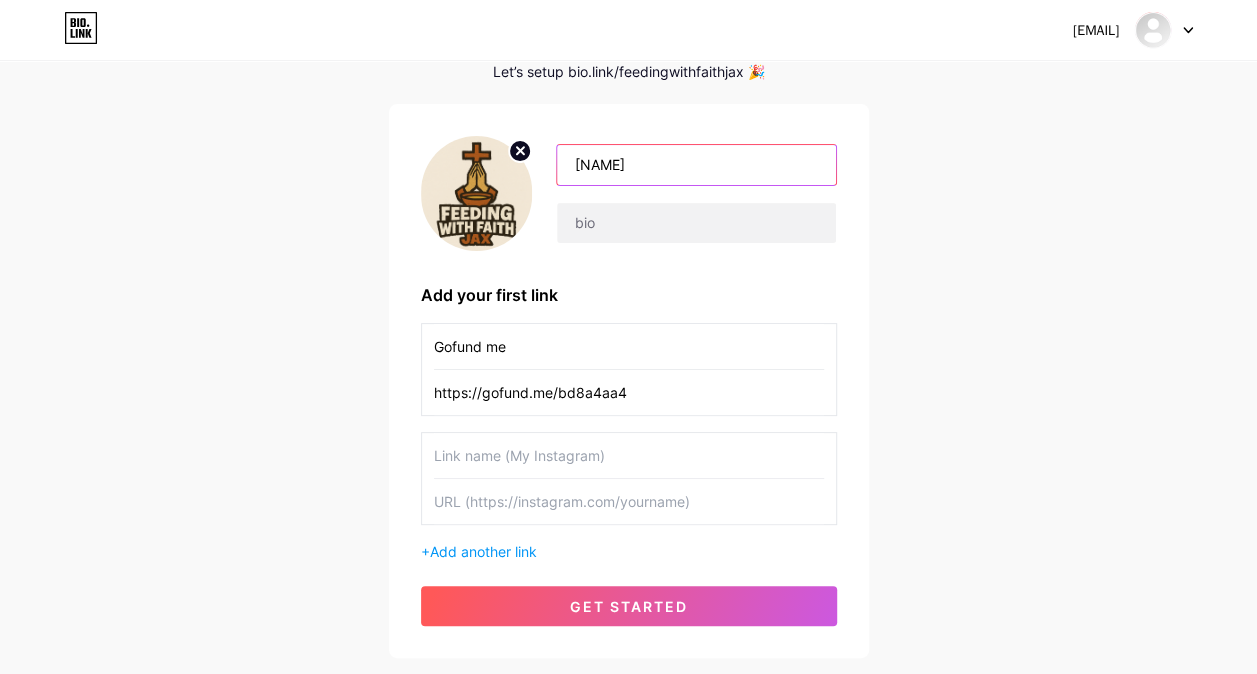 click on "[NAME]" at bounding box center [696, 165] 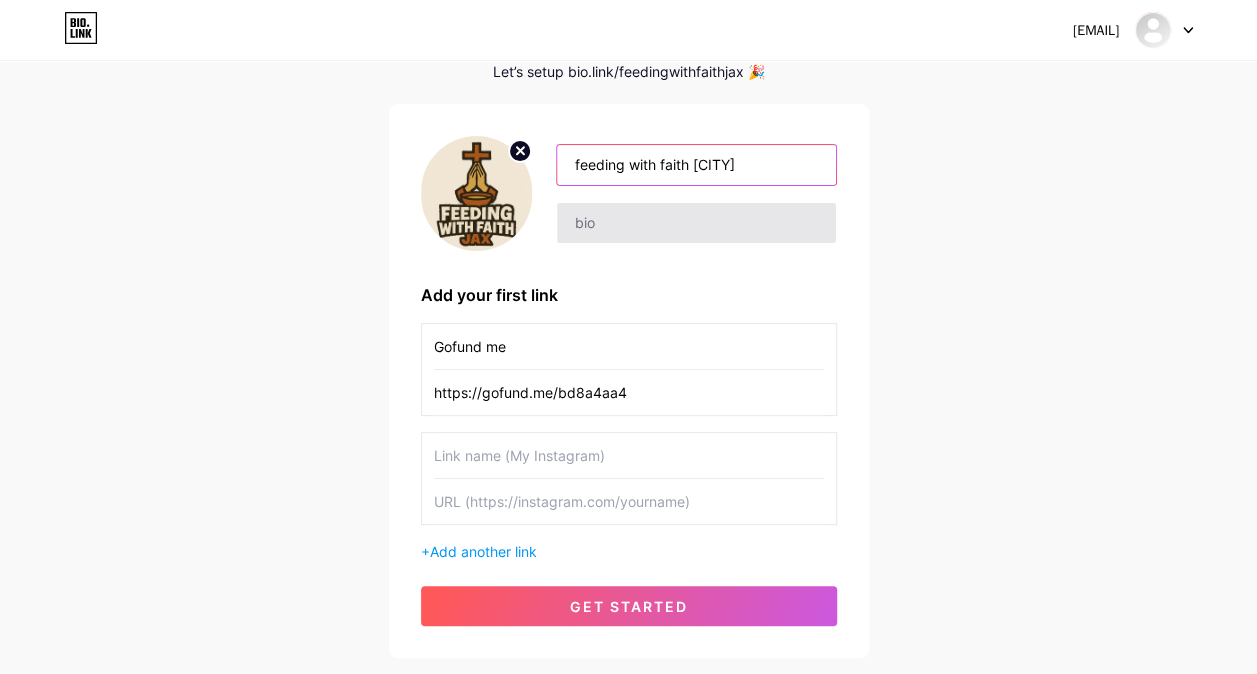 type on "feeding with faith [CITY]" 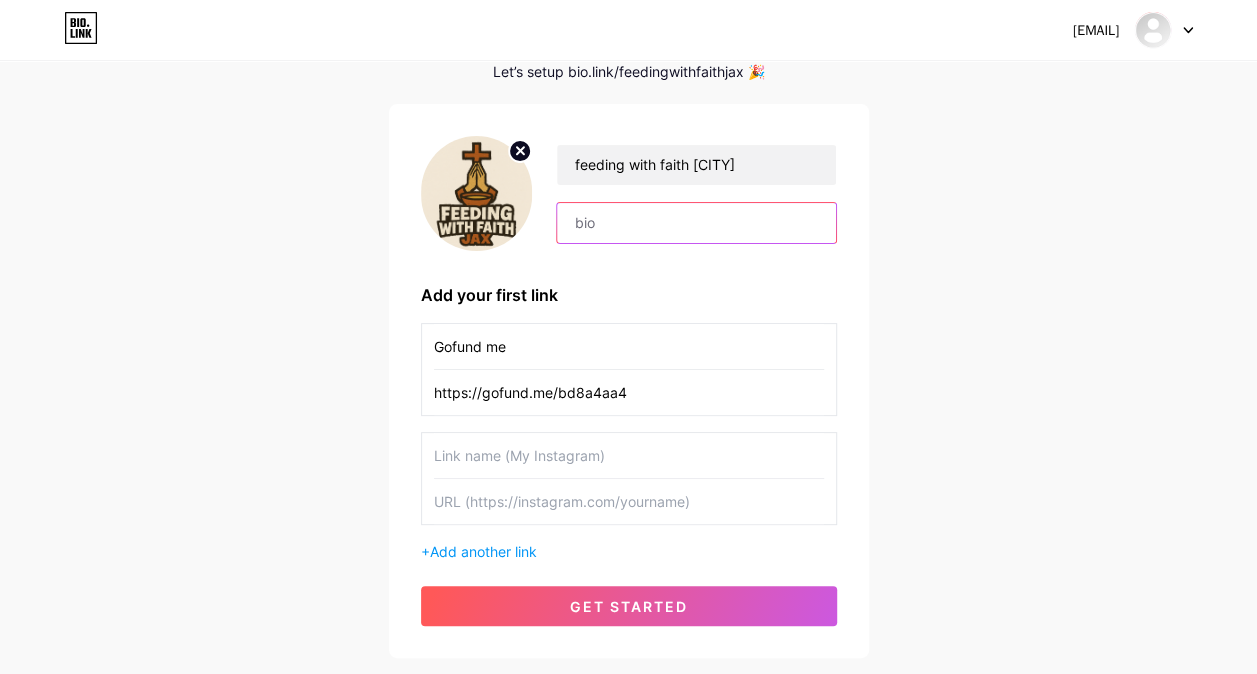 click at bounding box center (696, 223) 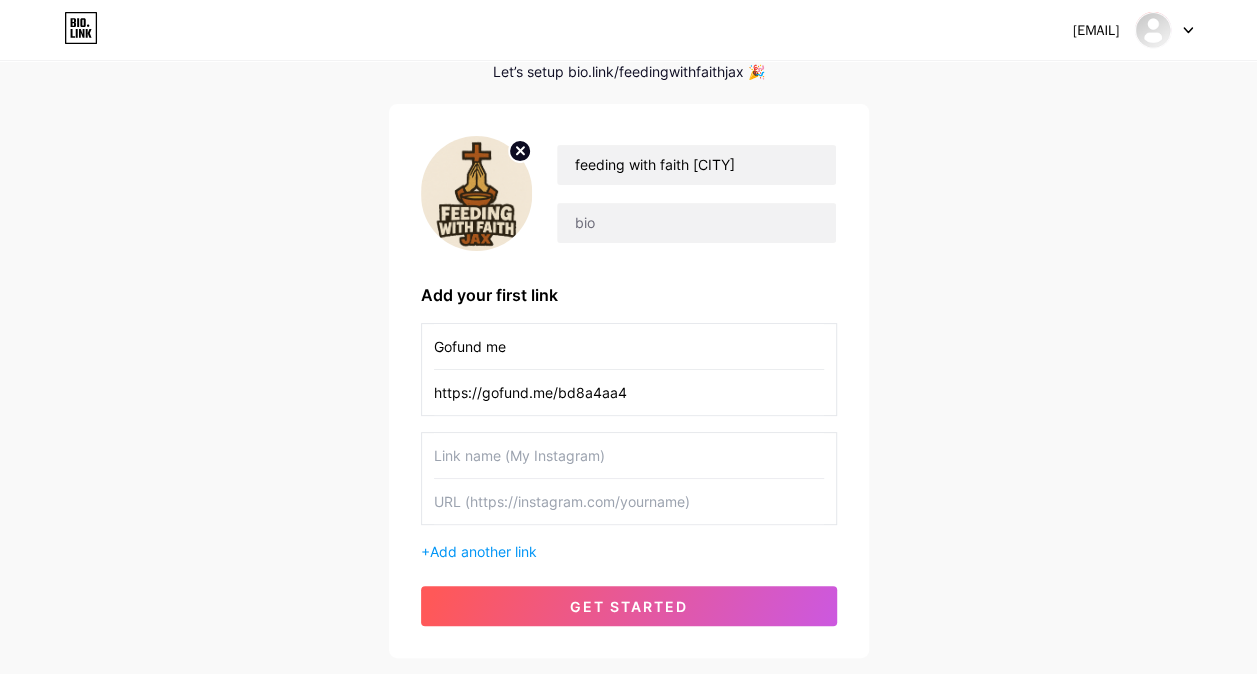 click at bounding box center [629, 455] 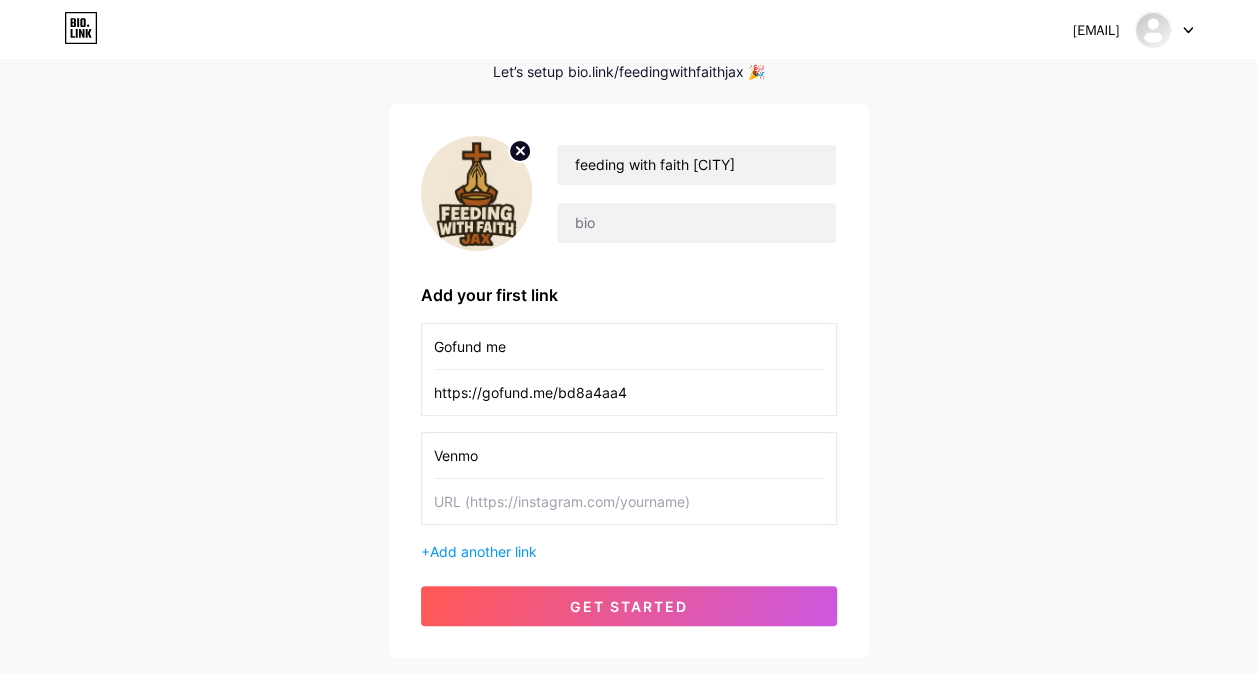 click at bounding box center [629, 501] 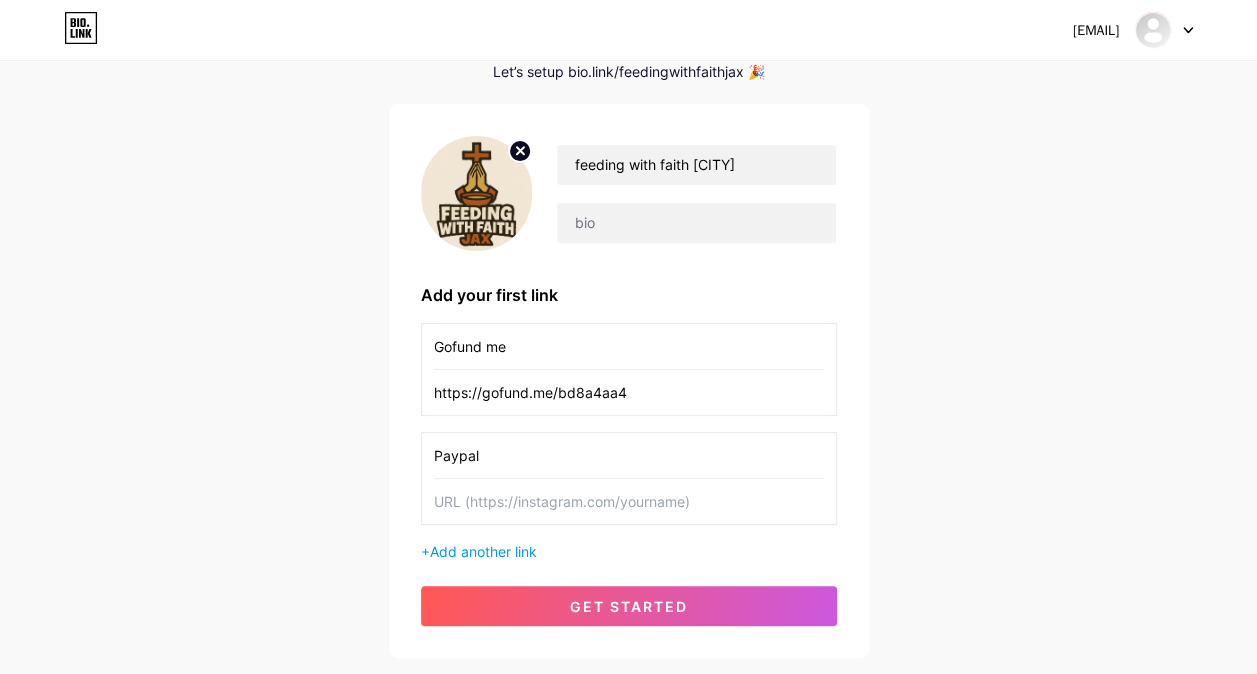 type on "Paypal" 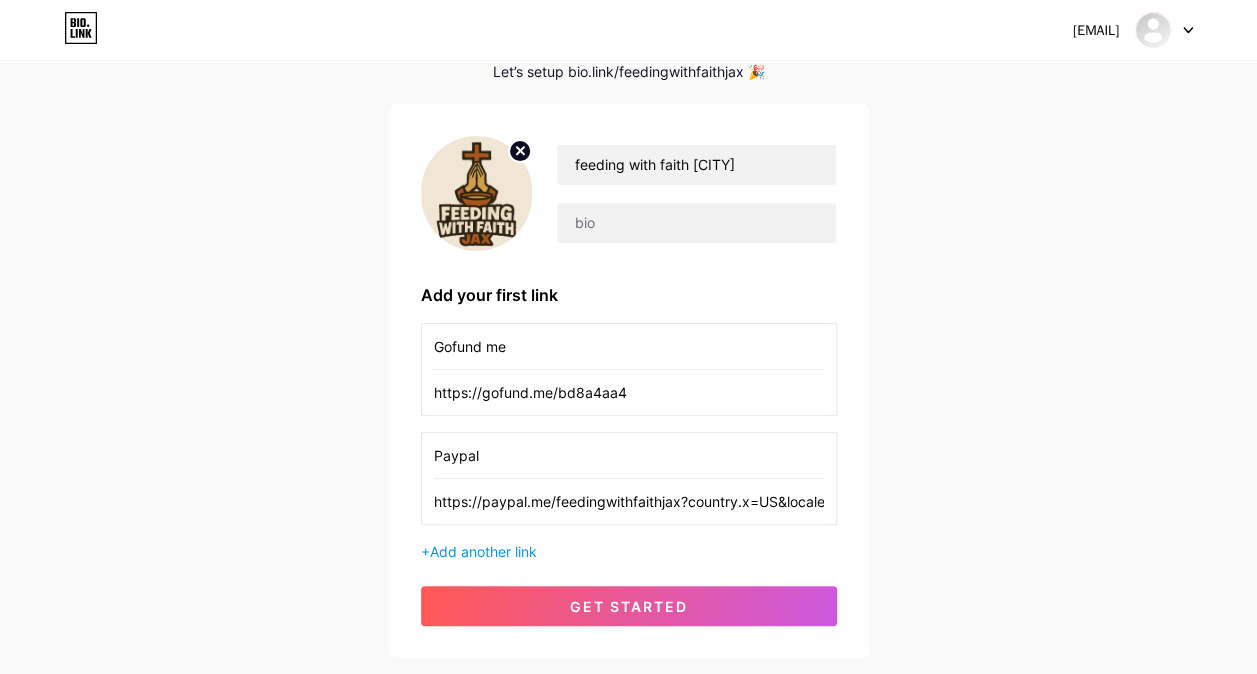 scroll, scrollTop: 0, scrollLeft: 63, axis: horizontal 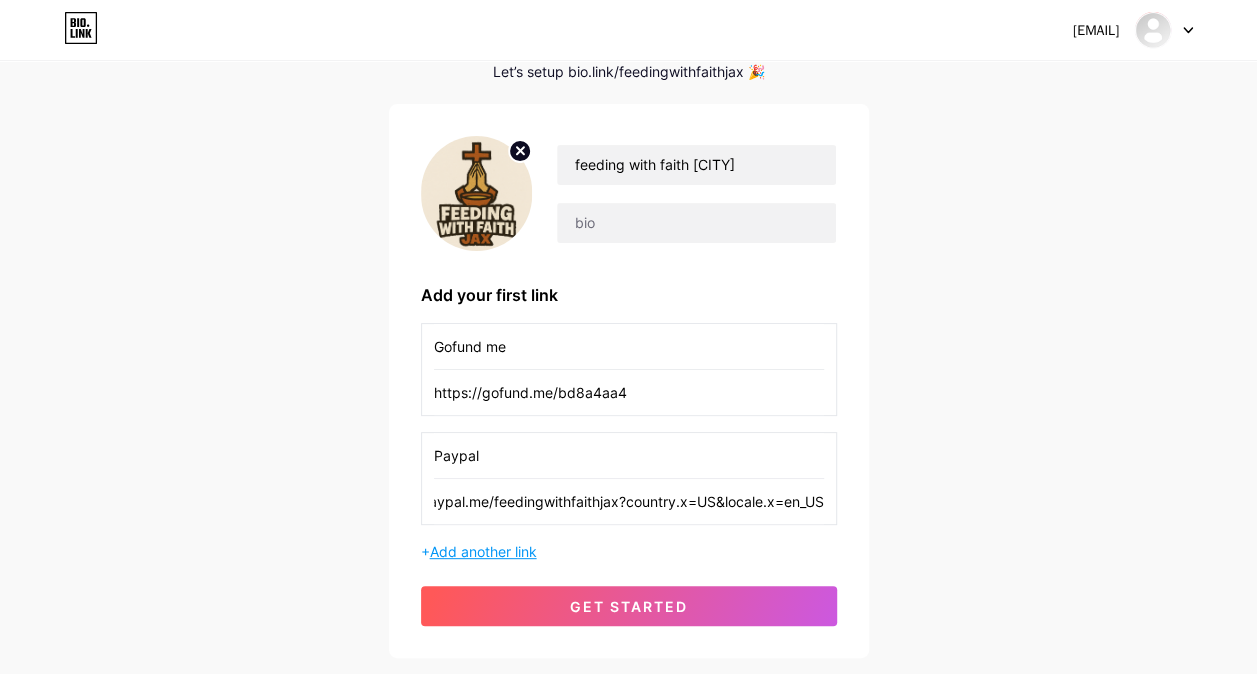 type on "https://paypal.me/feedingwithfaithjax?country.x=US&locale.x=en_US" 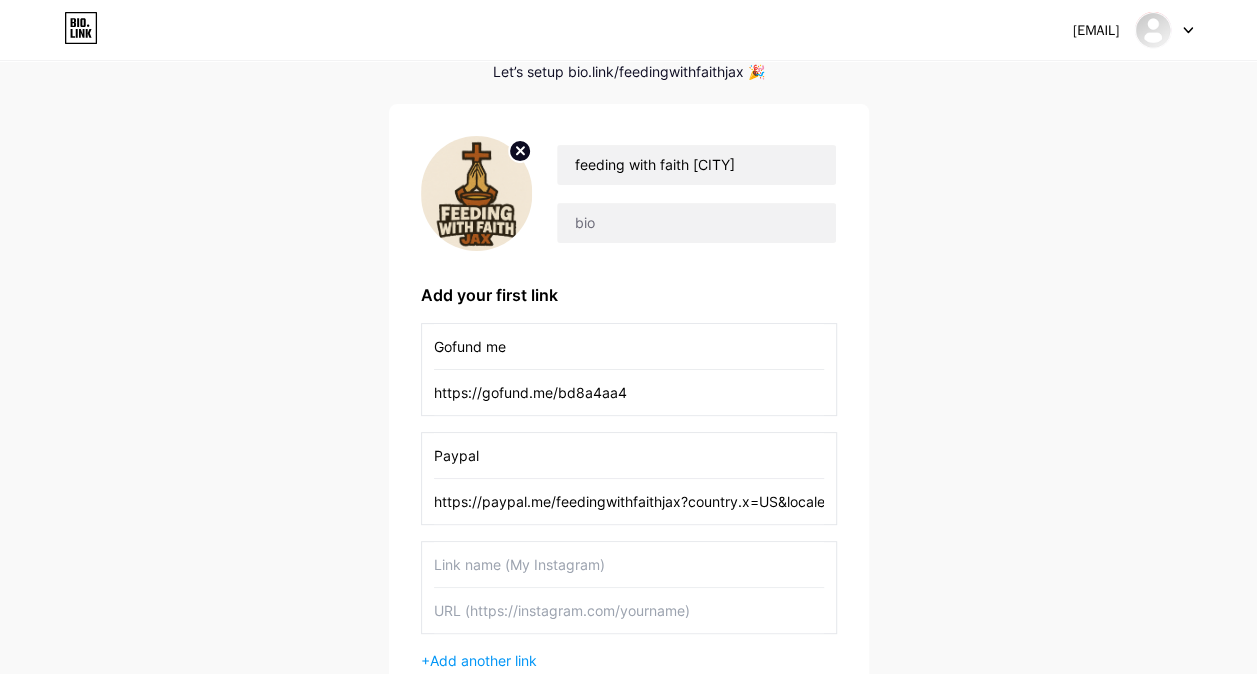 click at bounding box center (629, 564) 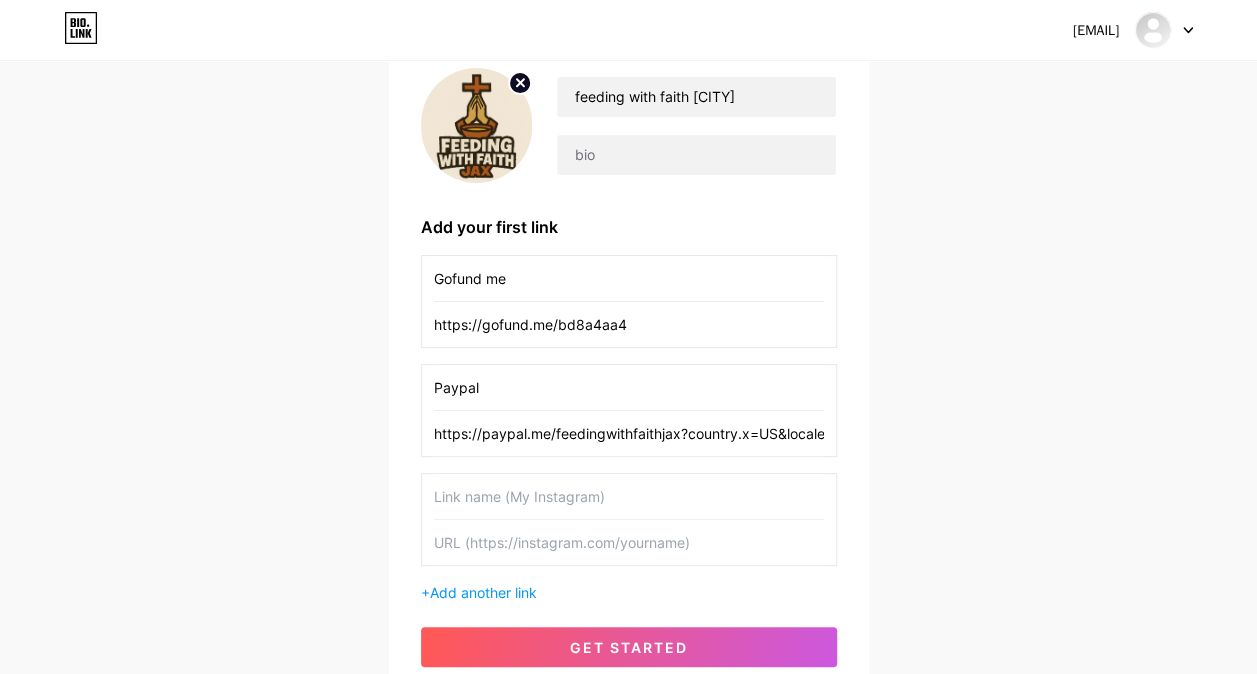 scroll, scrollTop: 200, scrollLeft: 0, axis: vertical 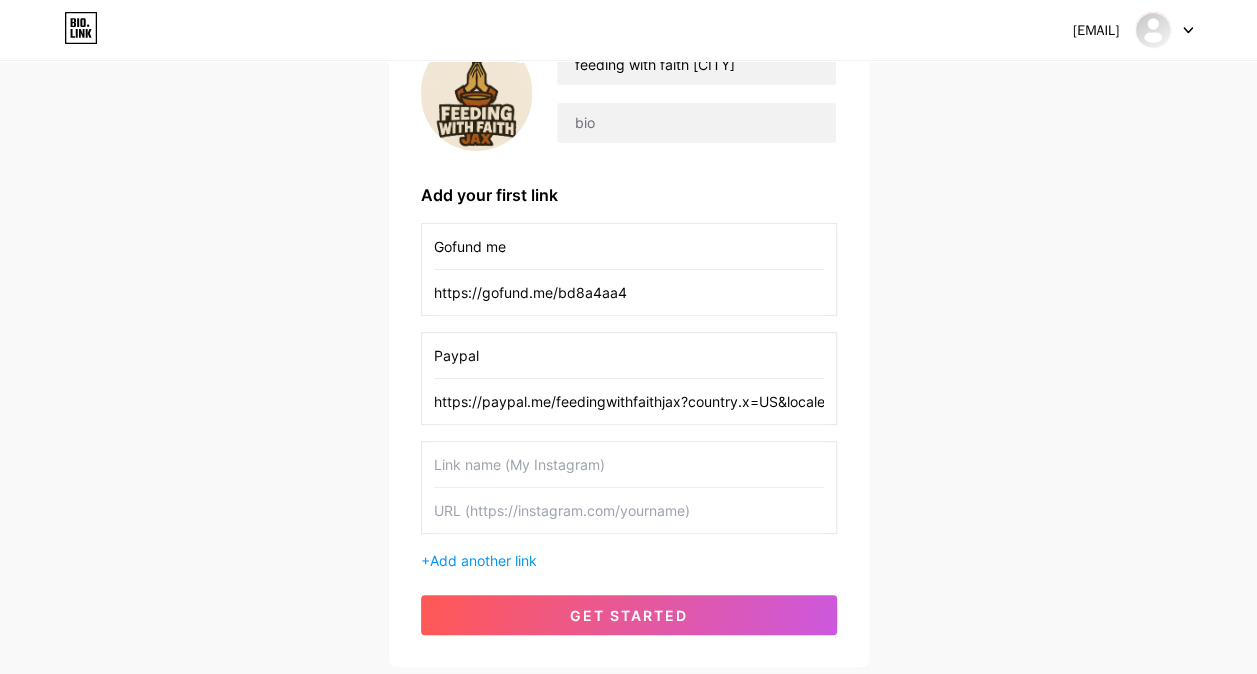 click at bounding box center (629, 464) 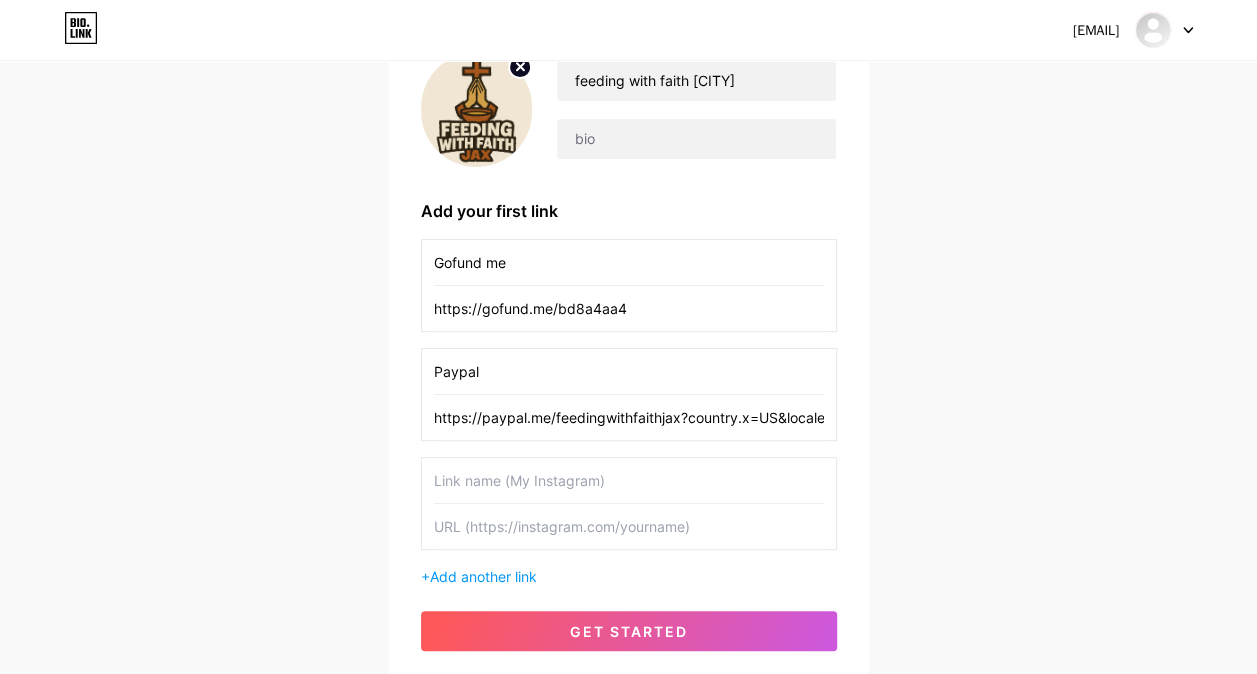 scroll, scrollTop: 200, scrollLeft: 0, axis: vertical 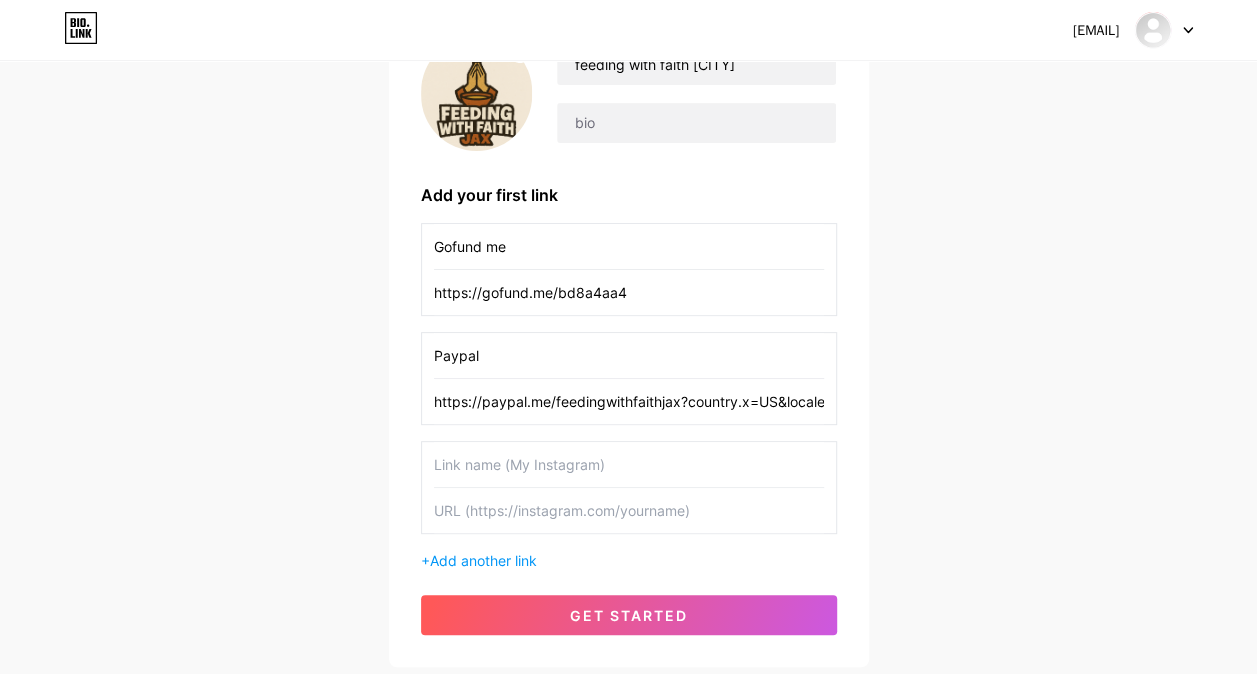 click at bounding box center [629, 464] 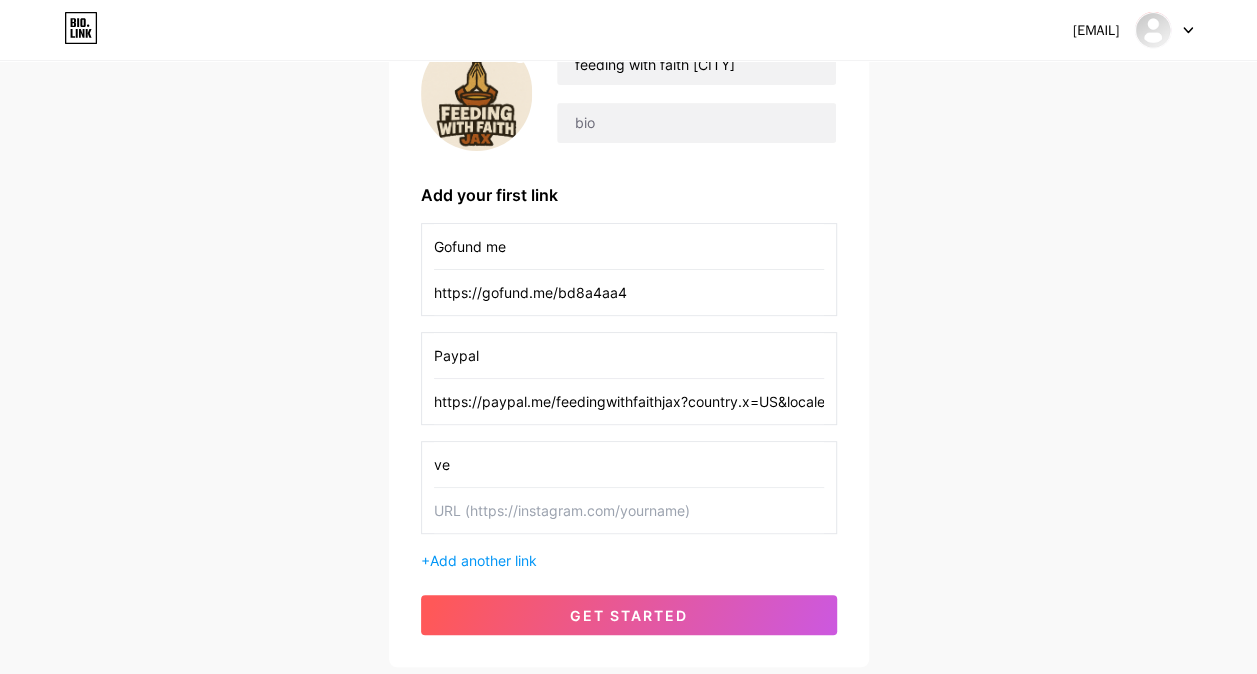 type on "v" 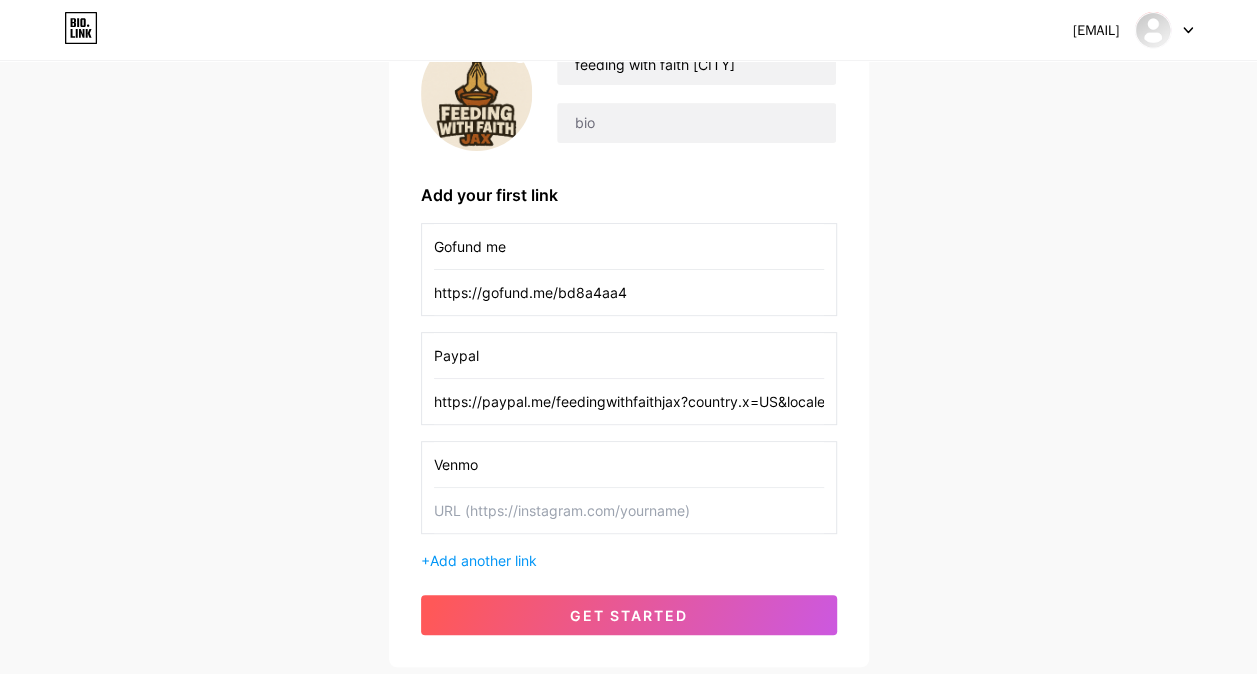 type on "Venmo" 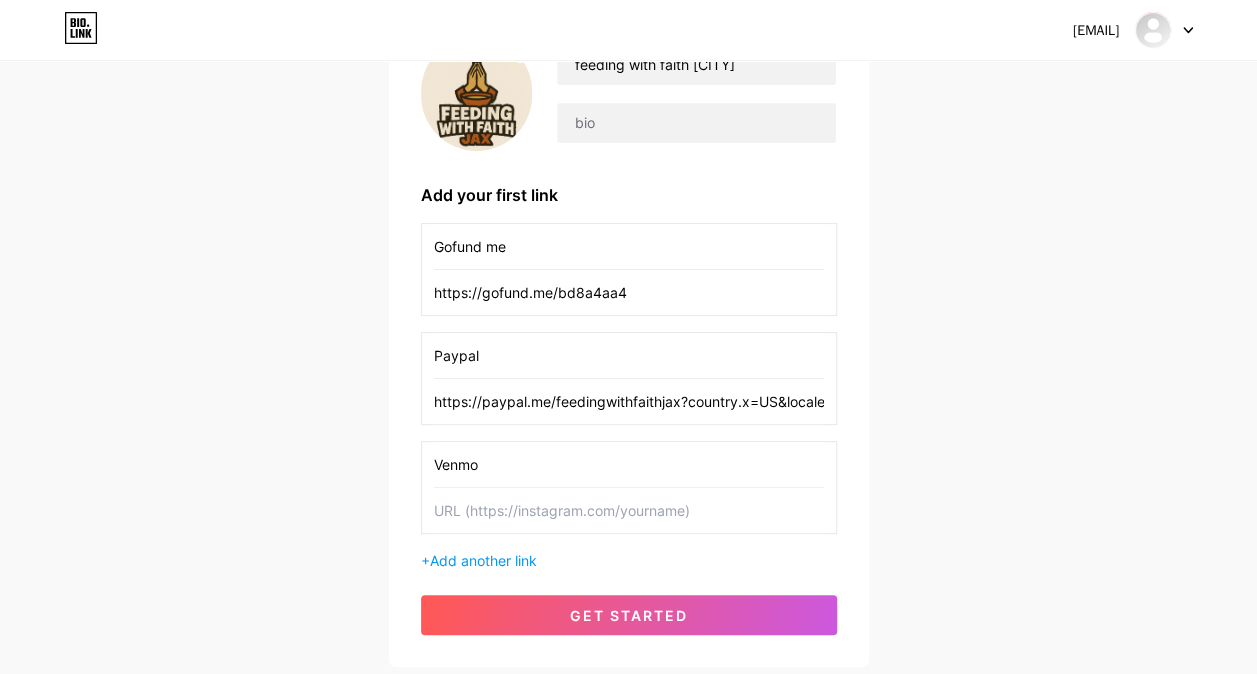paste on "https://www.venmo.com/u/feedingwithfaithJAX" 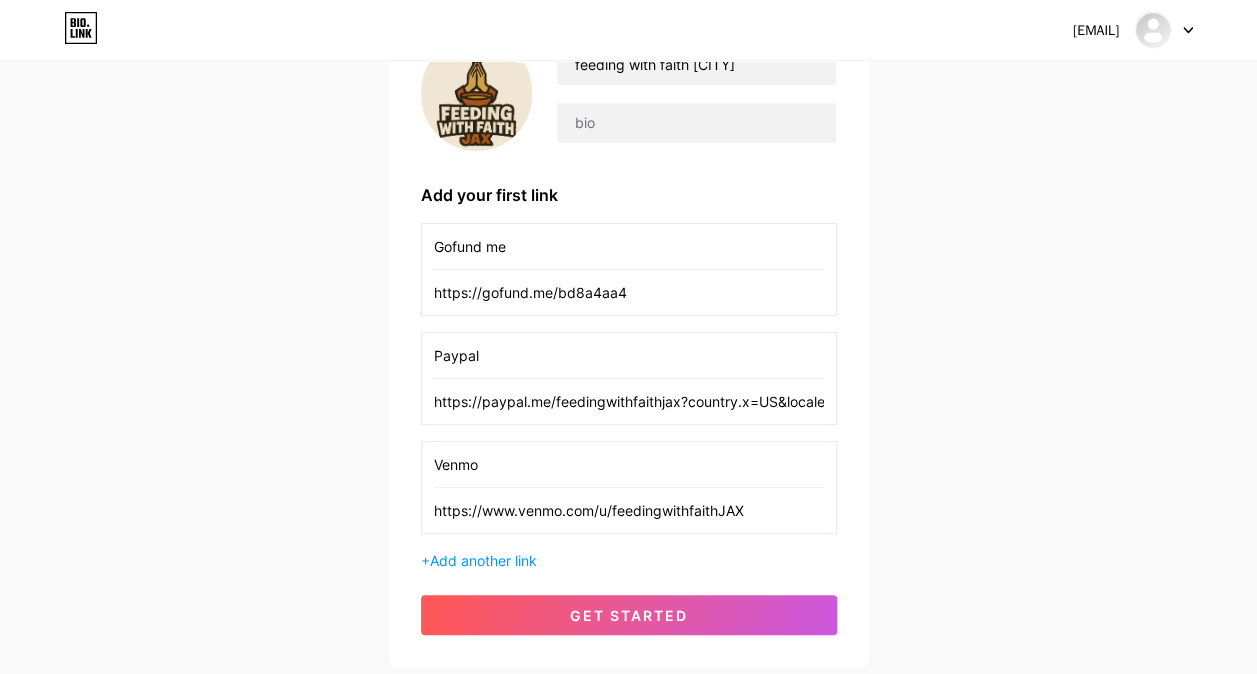 type on "https://www.venmo.com/u/feedingwithfaithJAX" 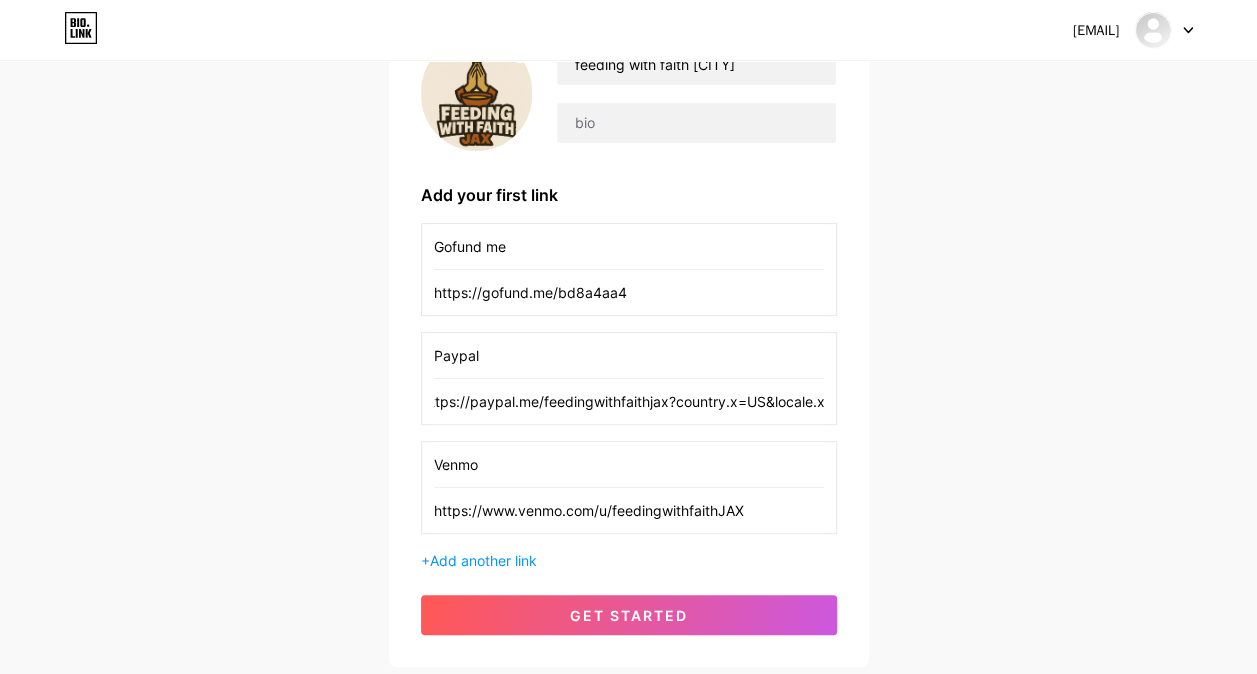 scroll, scrollTop: 0, scrollLeft: 0, axis: both 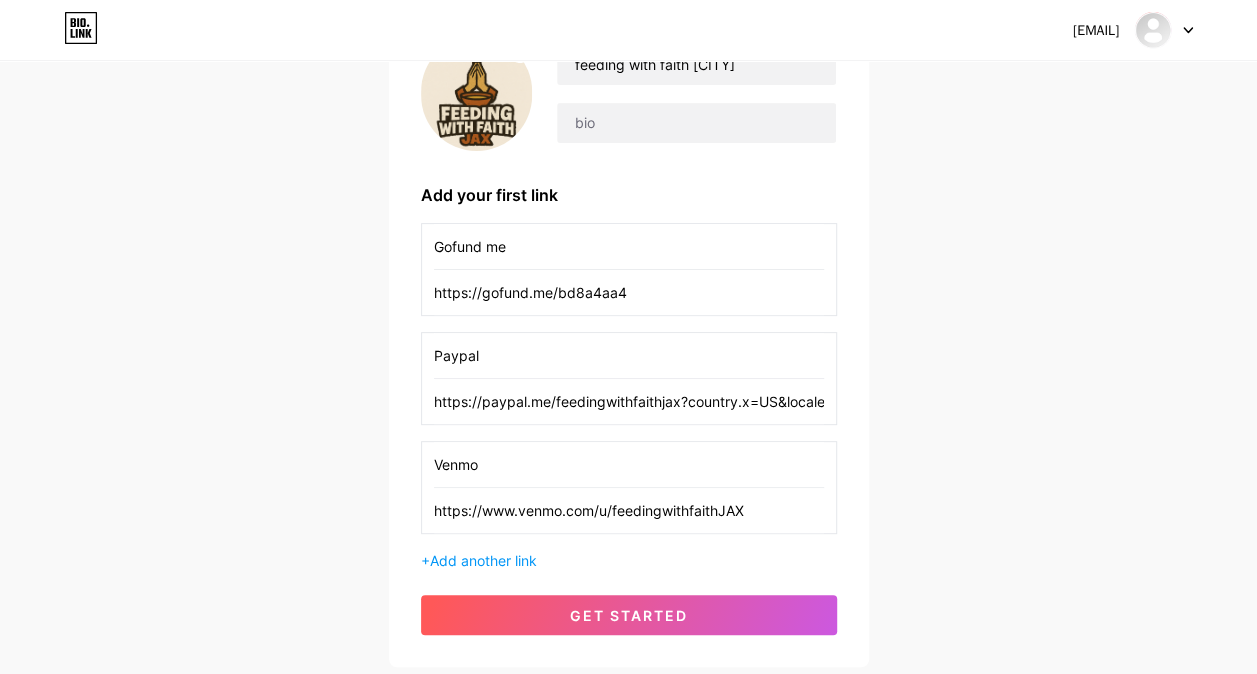click on "[EMAIL]           Dashboard     Logout   Setup your page   Let’s setup bio.link/feedingwithfaithjax 🎉               feeding with faith [CITY]         Add your first link   Gofund me   https://gofund.me/bd8a4aa4   Paypal   https://paypal.me/feedingwithfaithjax?country.x=US&locale.x=en_US   Venmo   https://www.venmo.com/u/feedingwithfaithJAX
+  Add another link     get started" at bounding box center [628, 265] 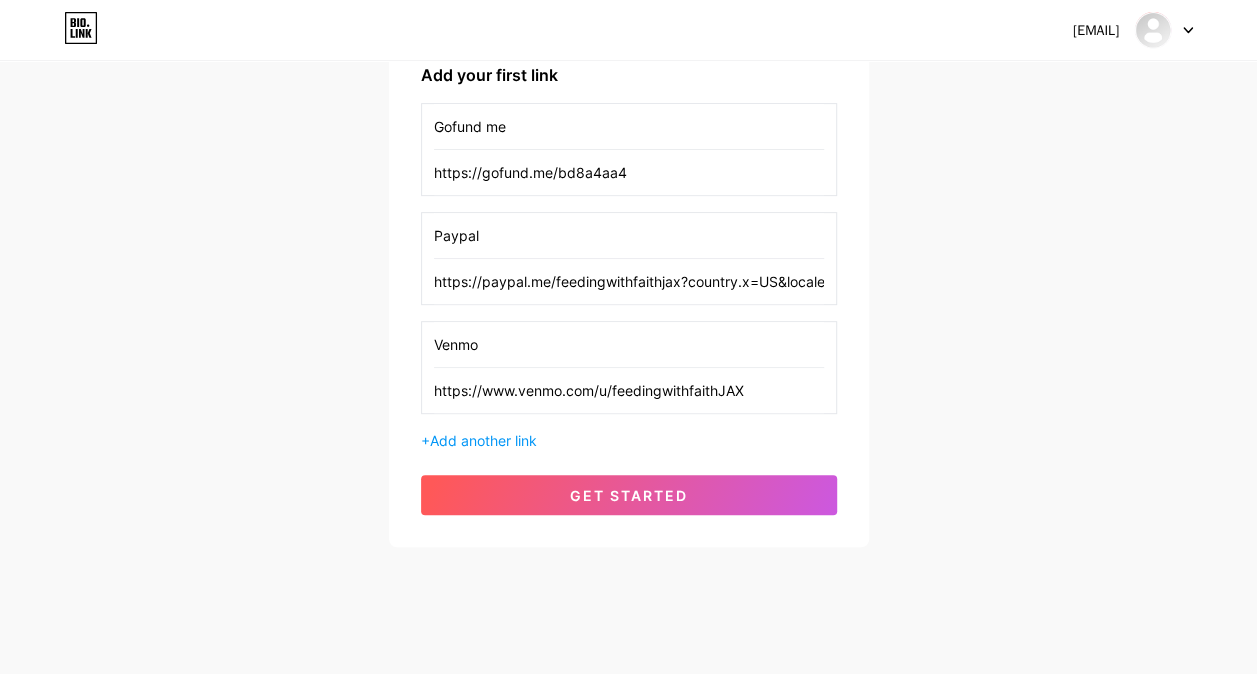 scroll, scrollTop: 334, scrollLeft: 0, axis: vertical 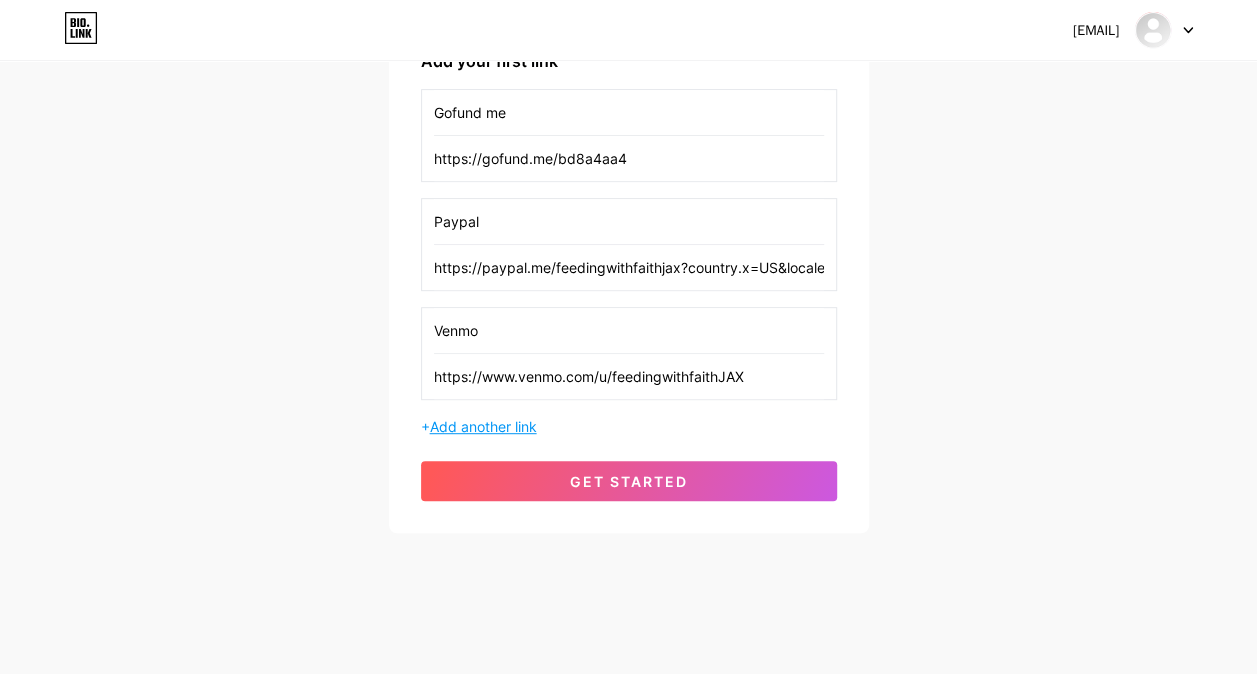 click on "Add another link" at bounding box center (483, 426) 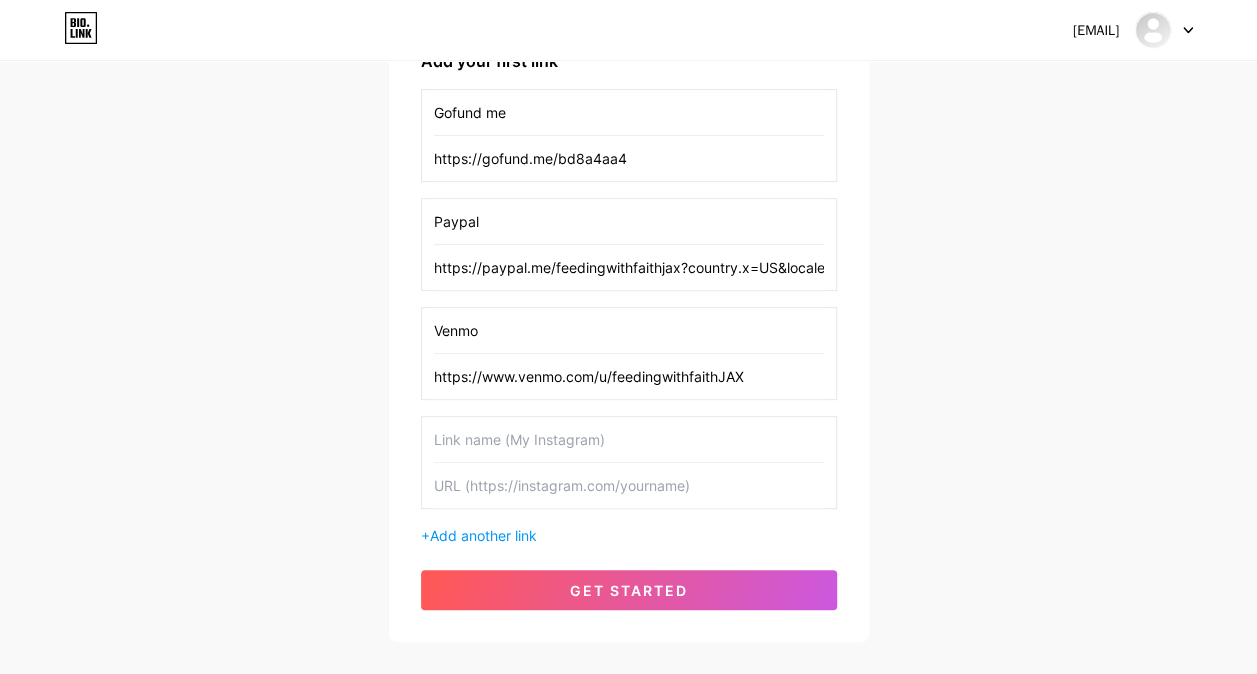 click at bounding box center [629, 439] 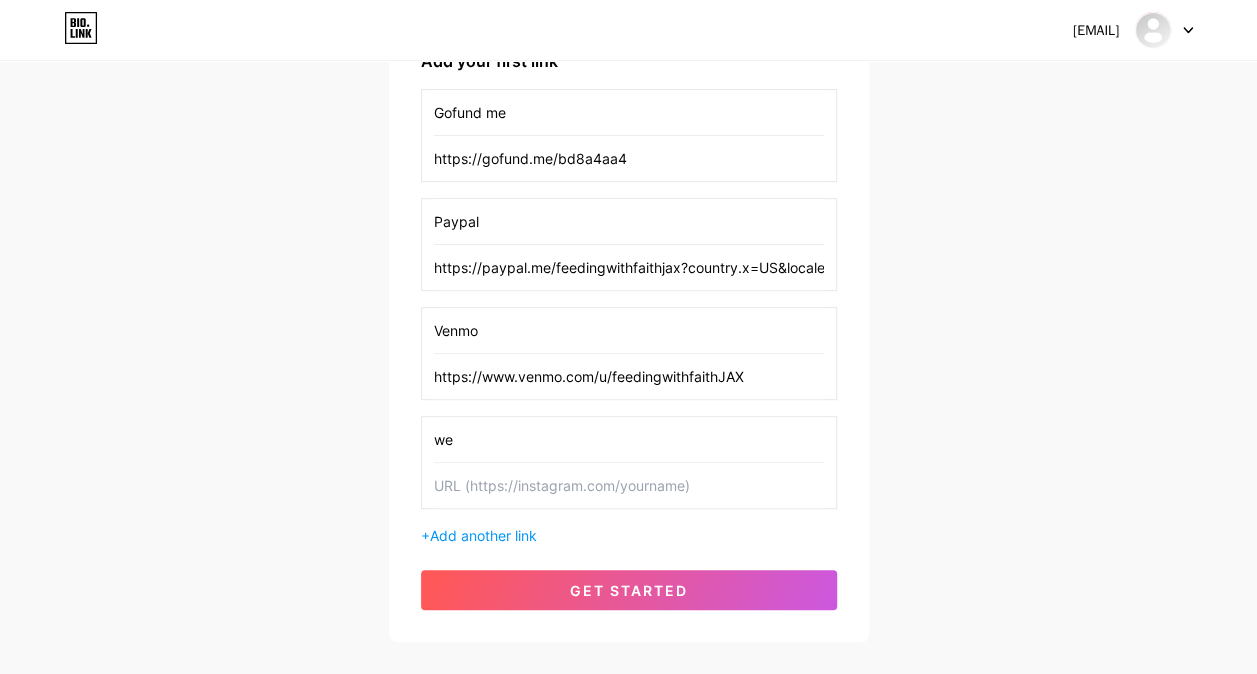 type on "w" 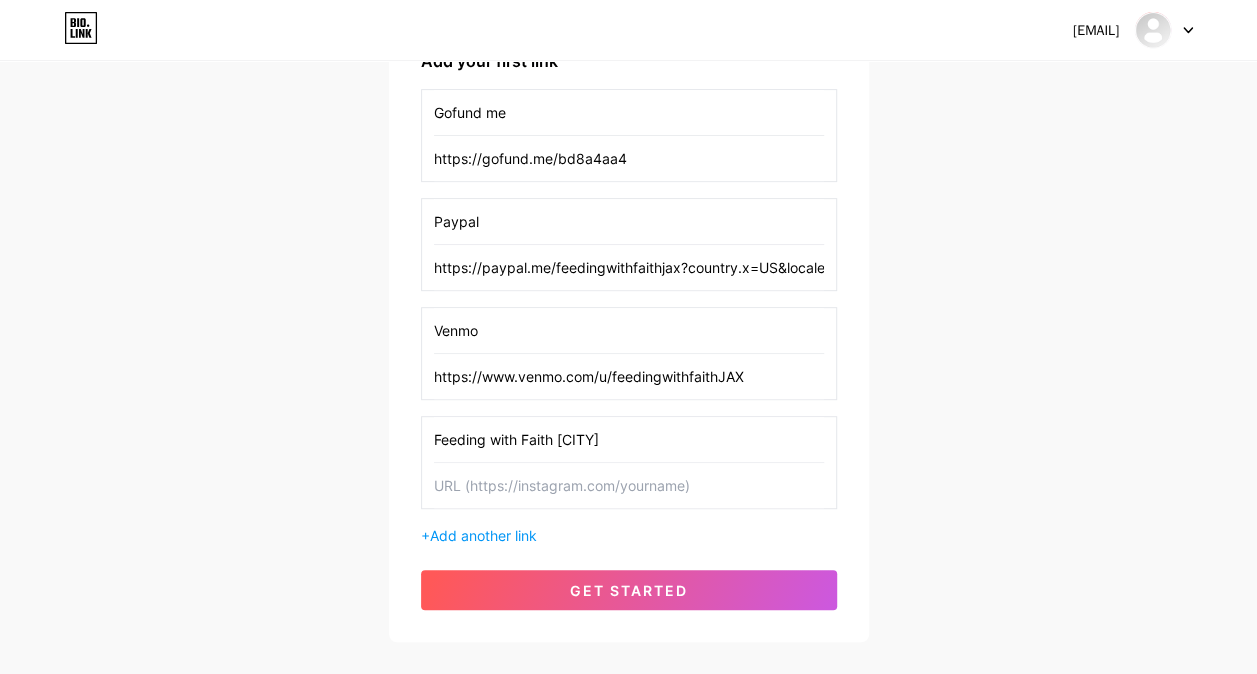 type on "Feeding with Faith [CITY]" 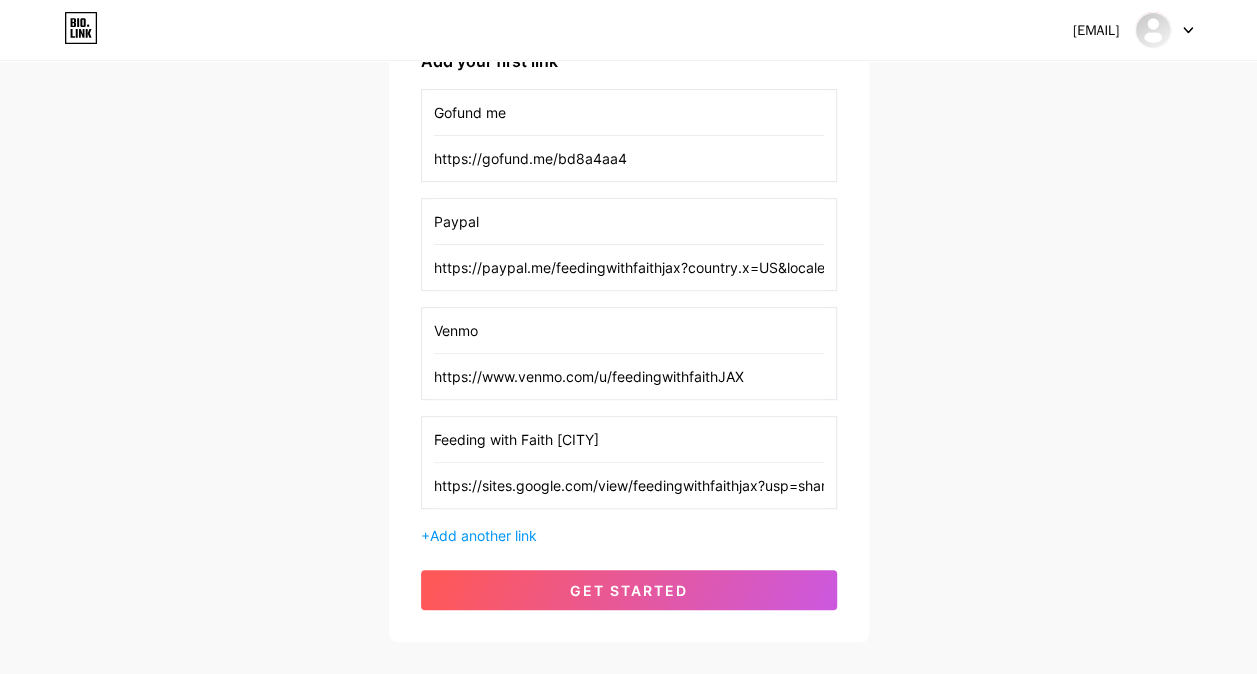 scroll, scrollTop: 0, scrollLeft: 26, axis: horizontal 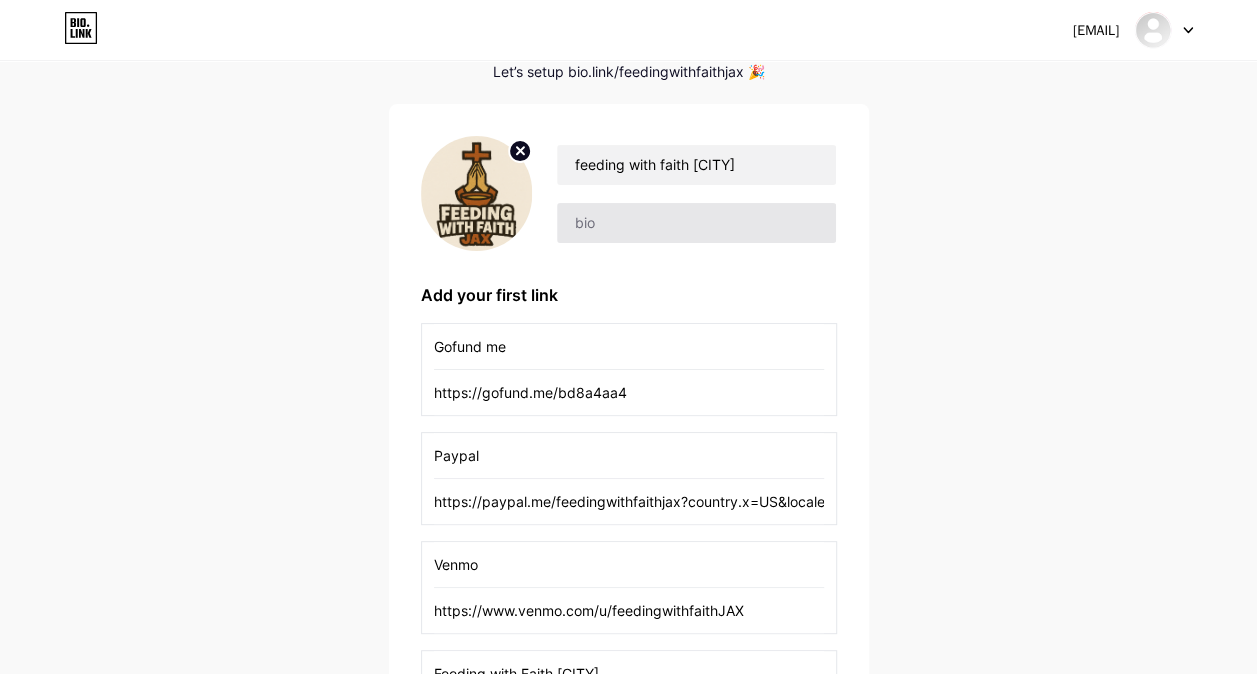 type on "https://sites.google.com/view/feedingwithfaithjax?usp=sharing" 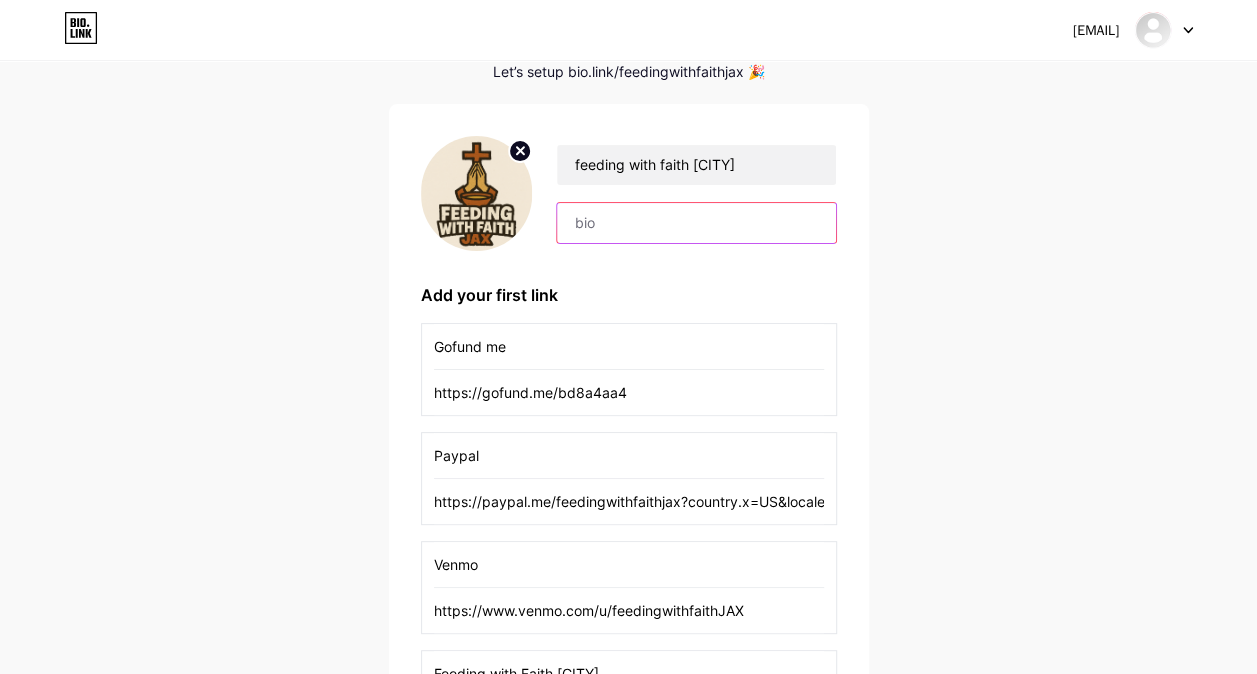 click at bounding box center (696, 223) 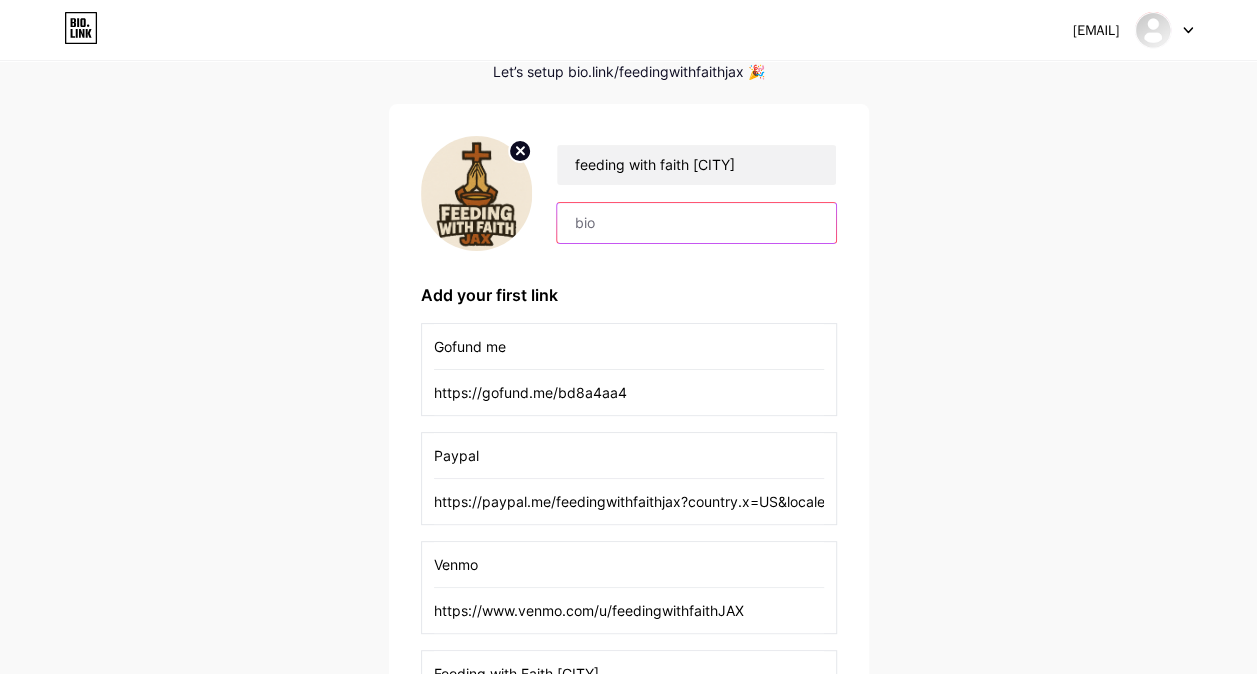 paste on "A veteran-founded Christian nonprofit serving [CITY]’s homeless with meals, prayer, and compassion. 💧 Food, water, hygiene, and hope — all in Jesus’ name. 📍 Downtown [CITY] | 💬 DM to help or give" 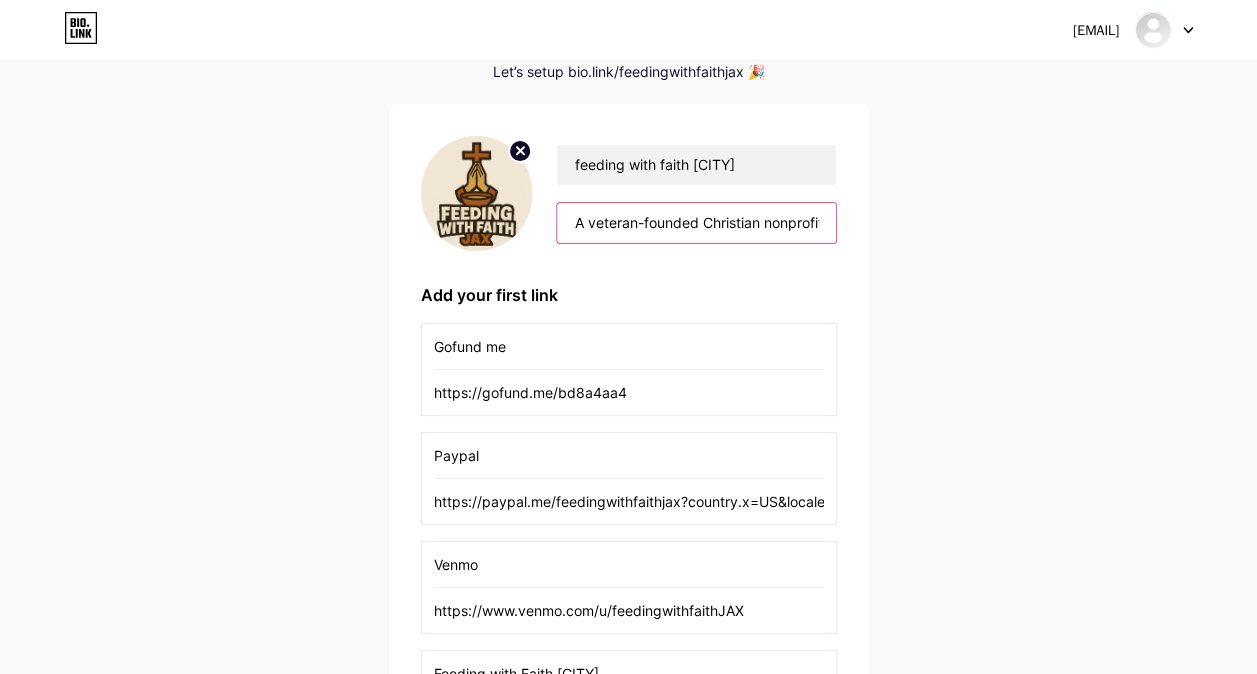 scroll, scrollTop: 0, scrollLeft: 1120, axis: horizontal 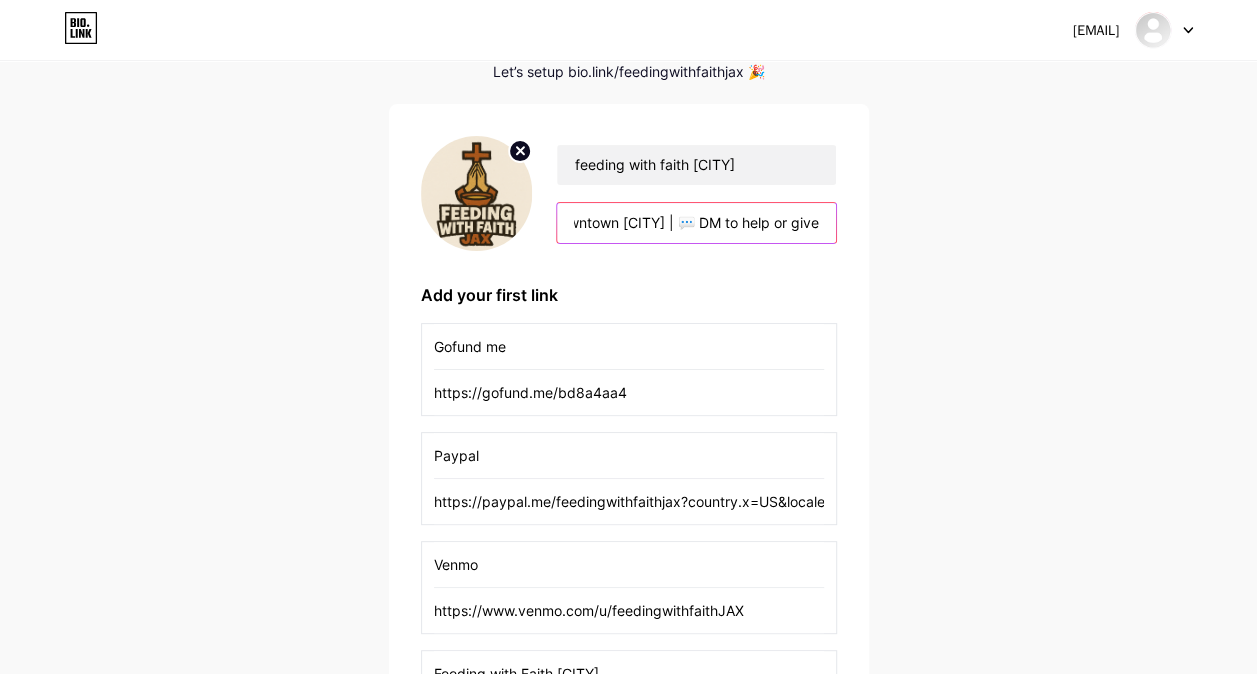 click on "A veteran-founded Christian nonprofit serving [CITY]’s homeless with meals, prayer, and compassion. 💧 Food, water, hygiene, and hope — all in Jesus’ name. 📍 Downtown [CITY] | 💬 DM to help or give" at bounding box center [696, 223] 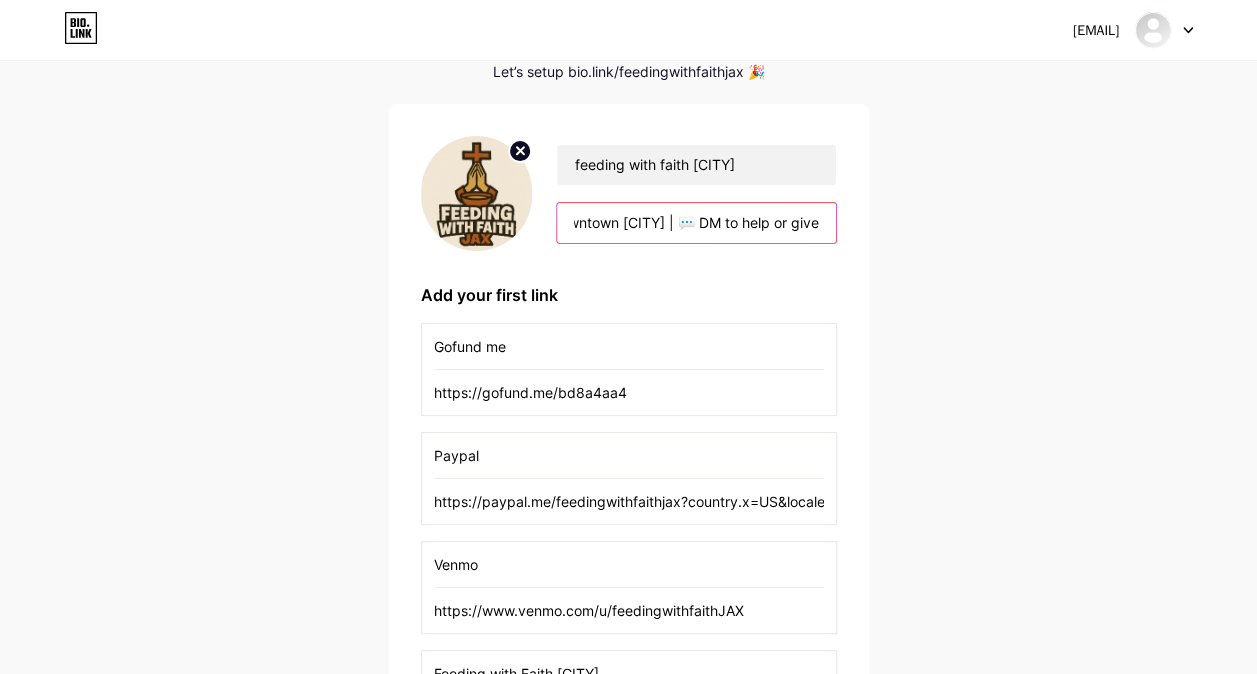 type on "A veteran-founded Christian nonprofit serving [CITY]’s homeless with meals, prayer, and compassion. 💧 Food, water, hygiene, and hope — all in Jesus’ name. 📍 Downtown [CITY] | 💬 DM to help or give" 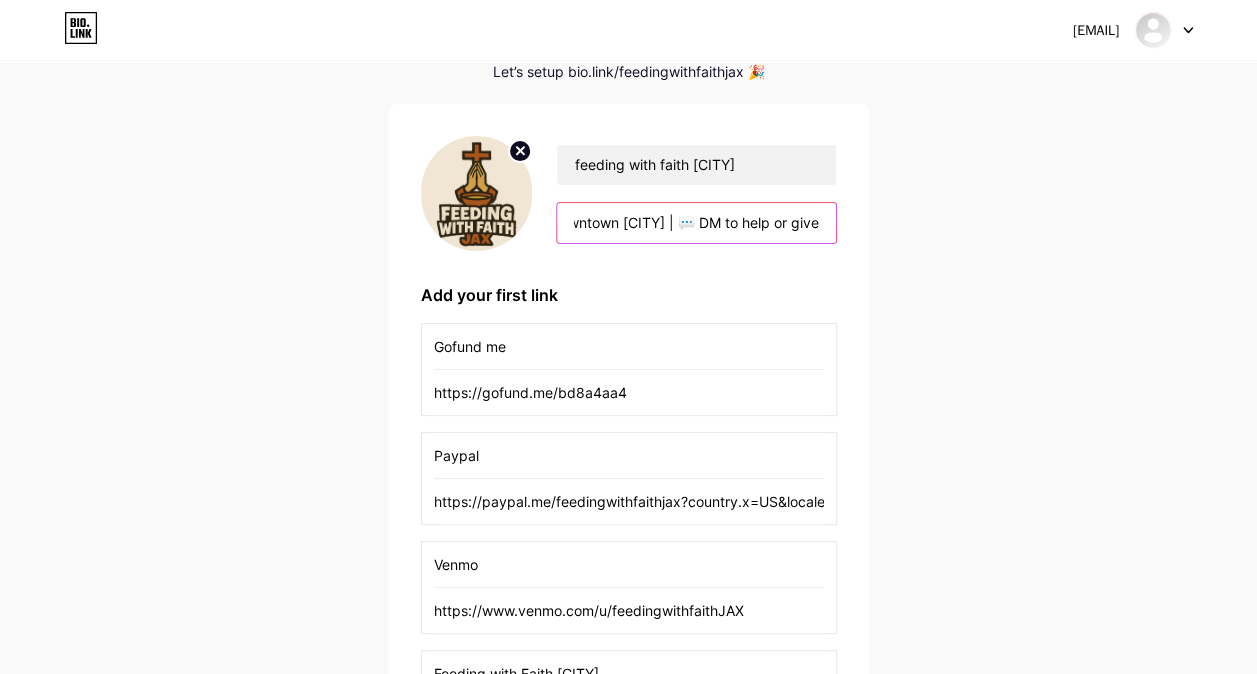 scroll, scrollTop: 0, scrollLeft: 0, axis: both 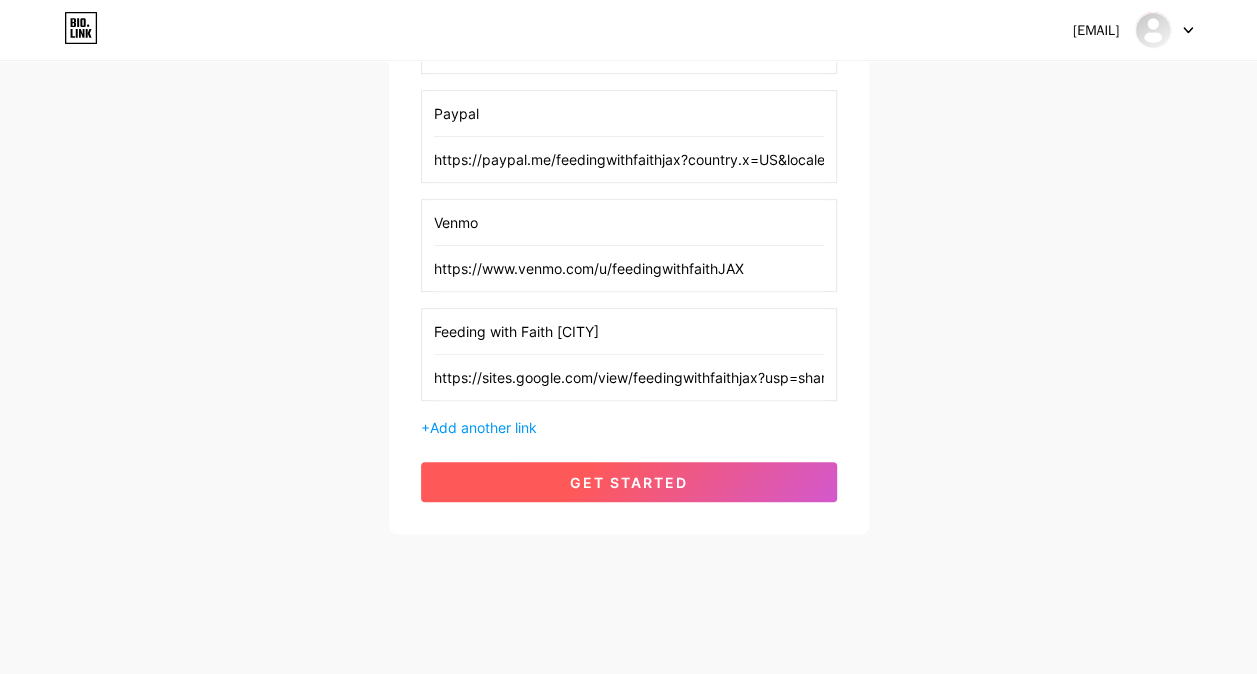 click on "get started" at bounding box center [629, 482] 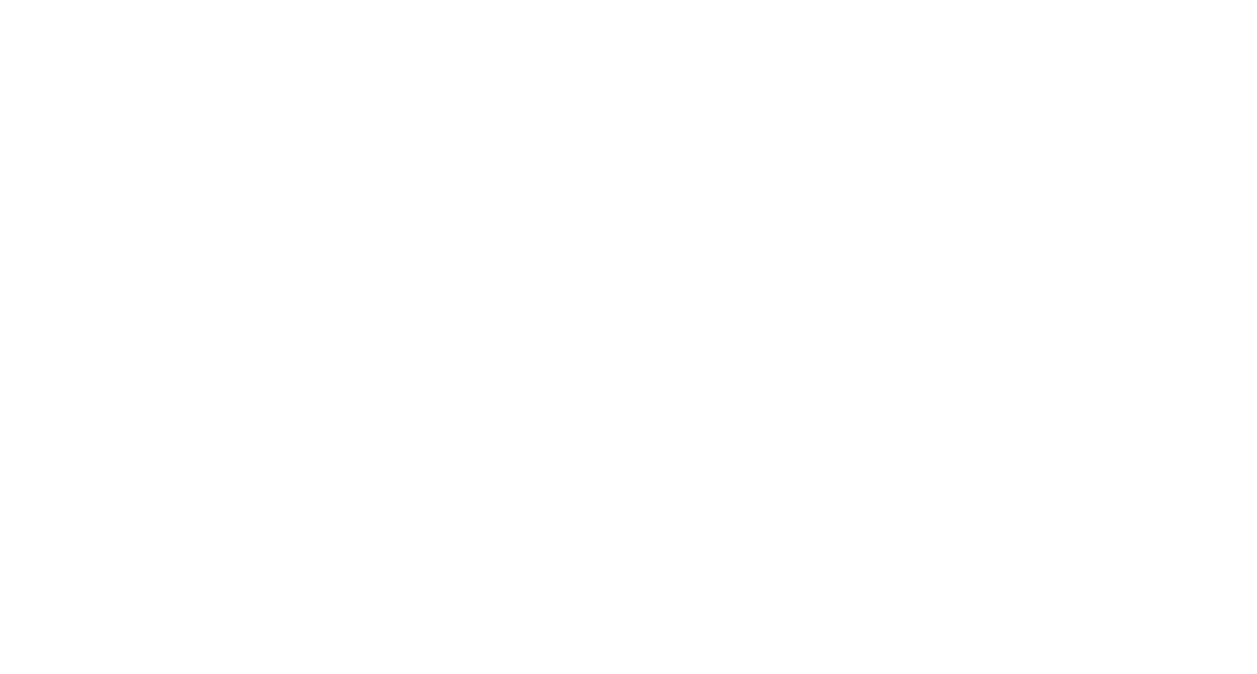 scroll, scrollTop: 0, scrollLeft: 0, axis: both 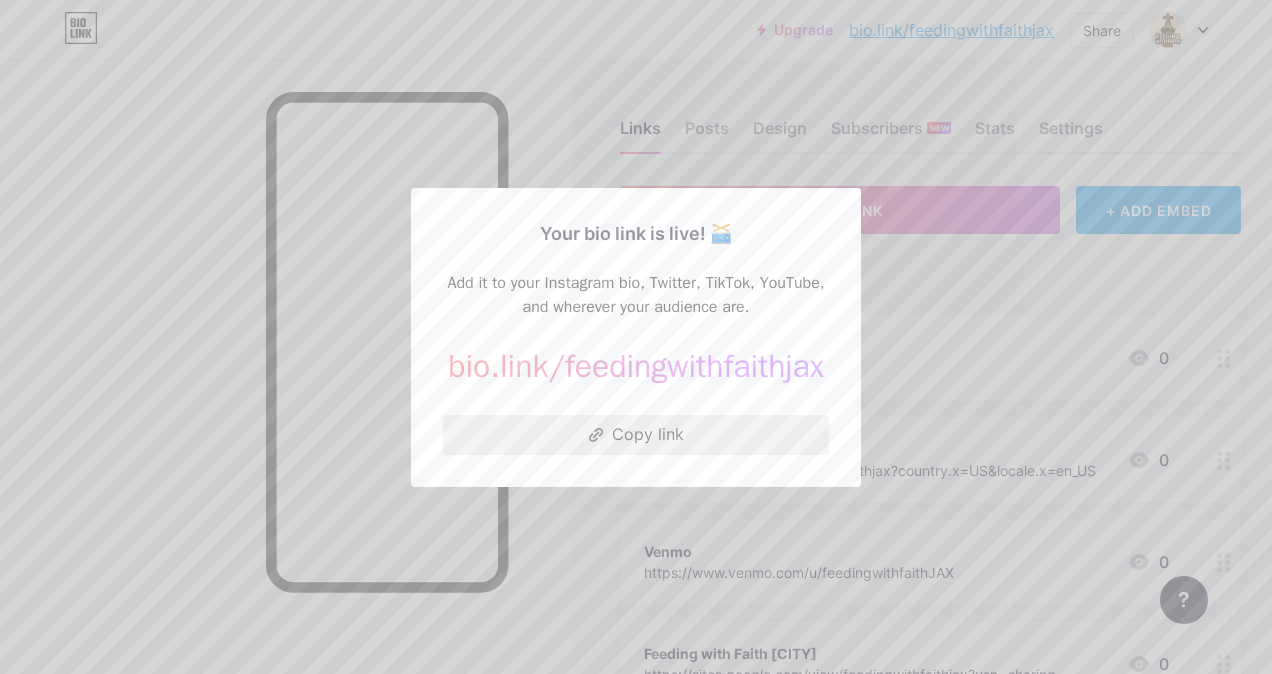 click on "Copy link" at bounding box center [636, 435] 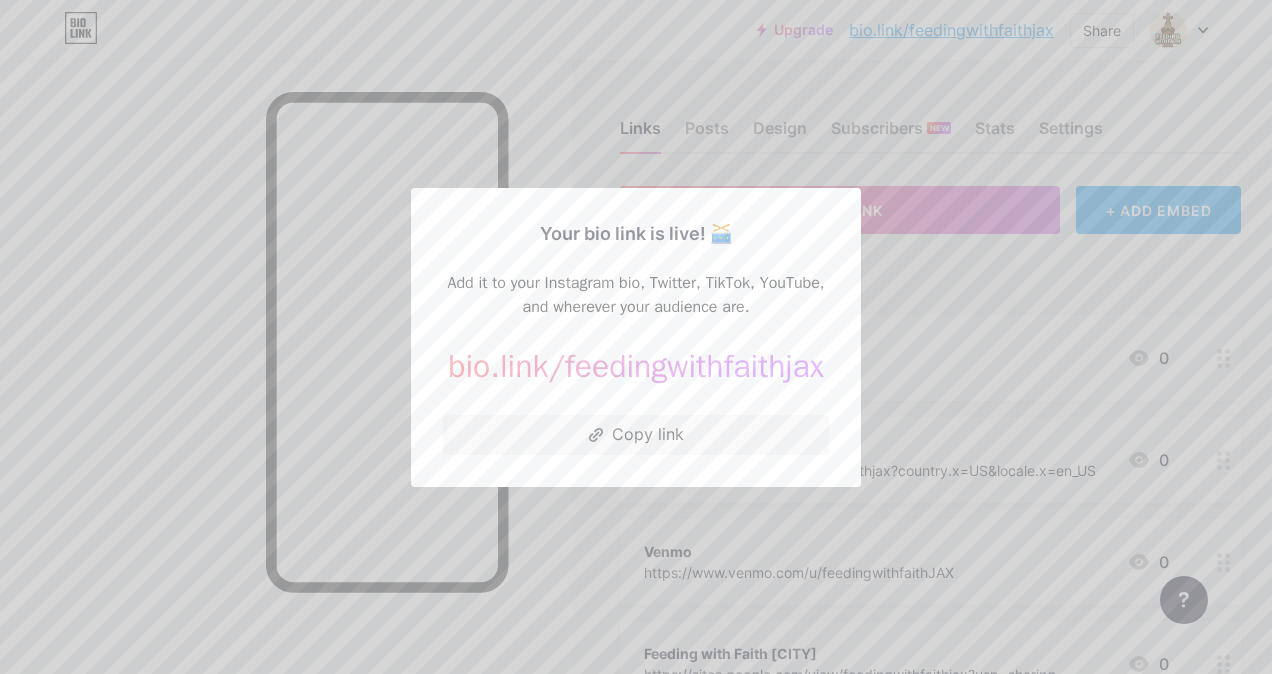 click at bounding box center [636, 337] 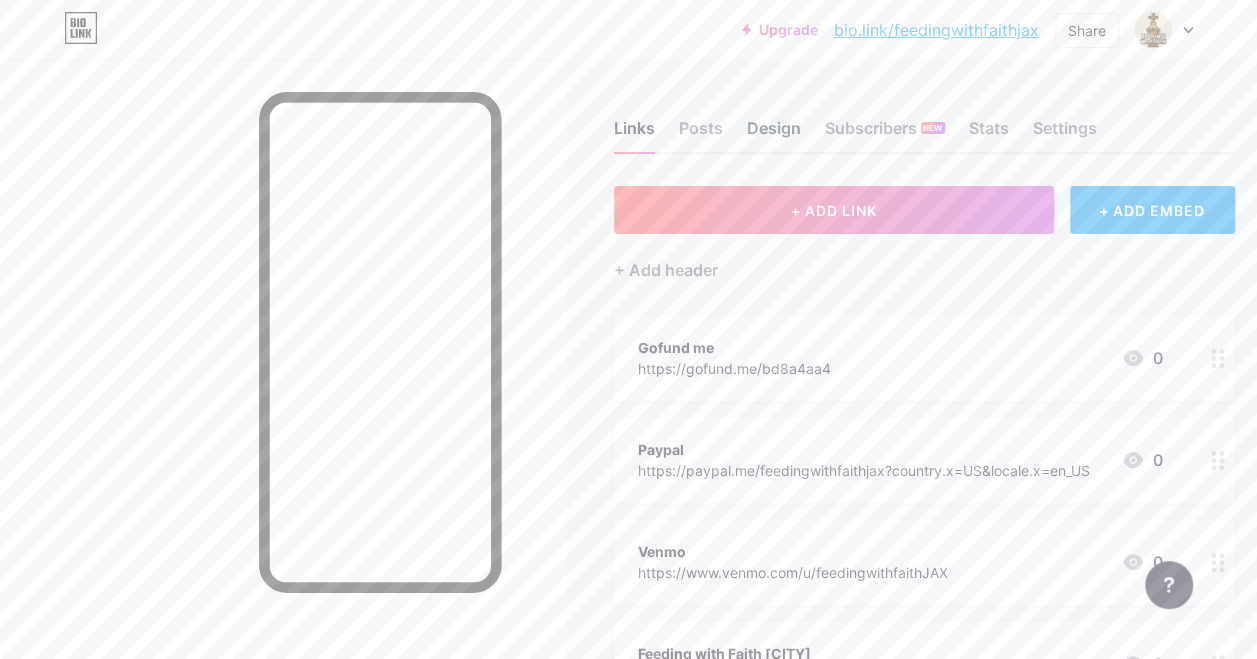 click on "Design" at bounding box center (774, 134) 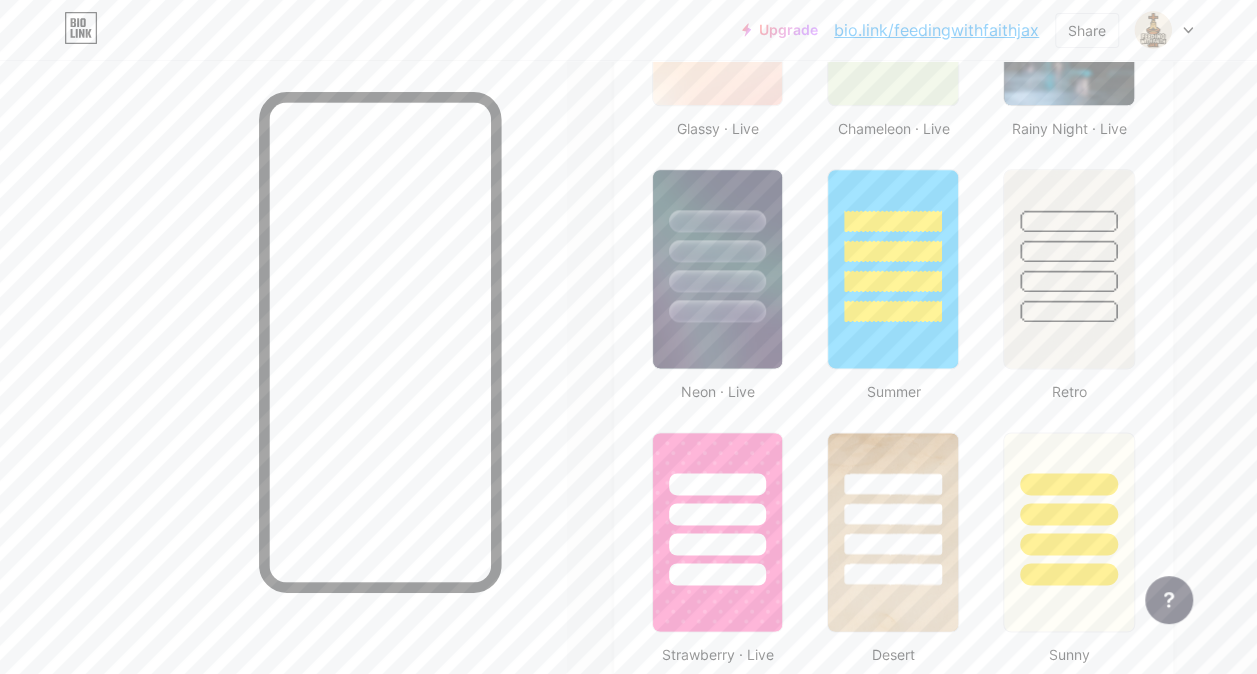 scroll, scrollTop: 1200, scrollLeft: 0, axis: vertical 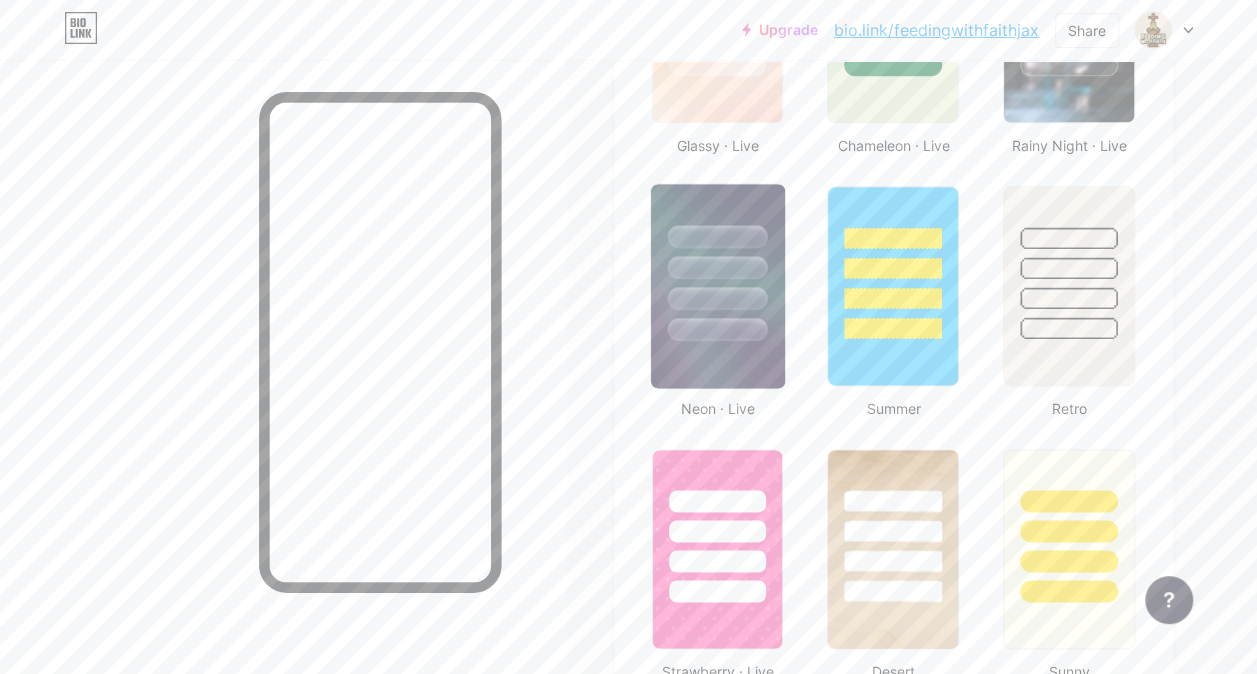 click at bounding box center (717, 298) 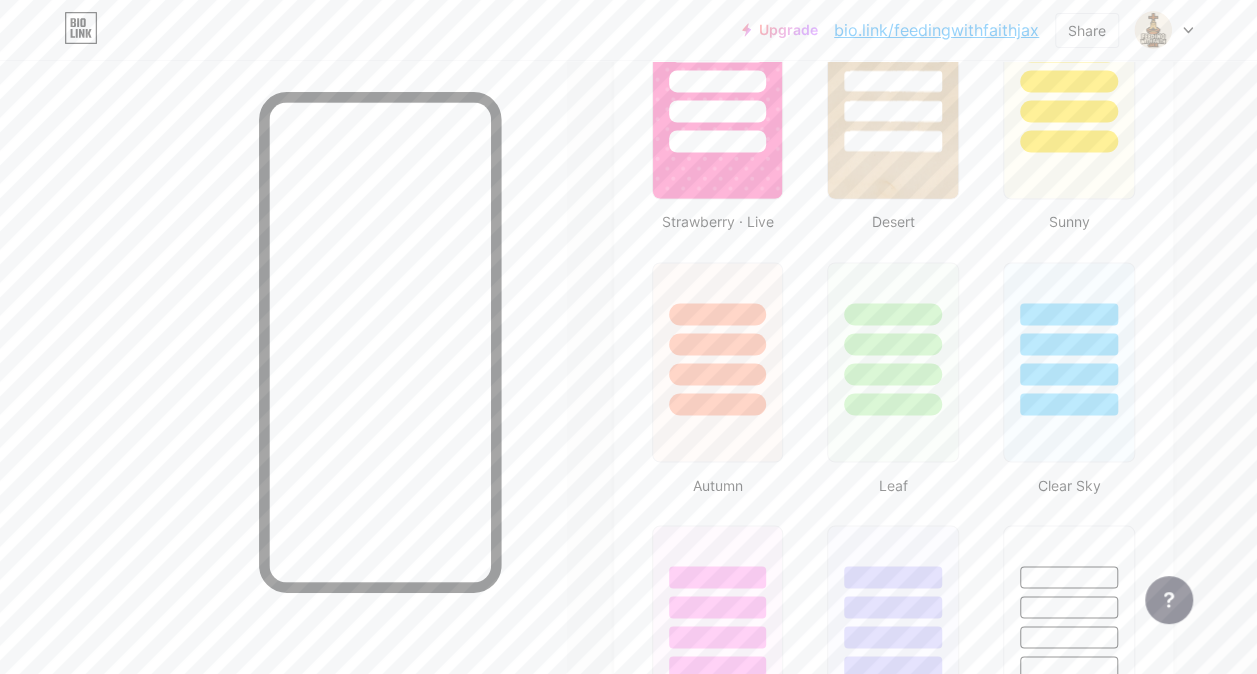 scroll, scrollTop: 1900, scrollLeft: 0, axis: vertical 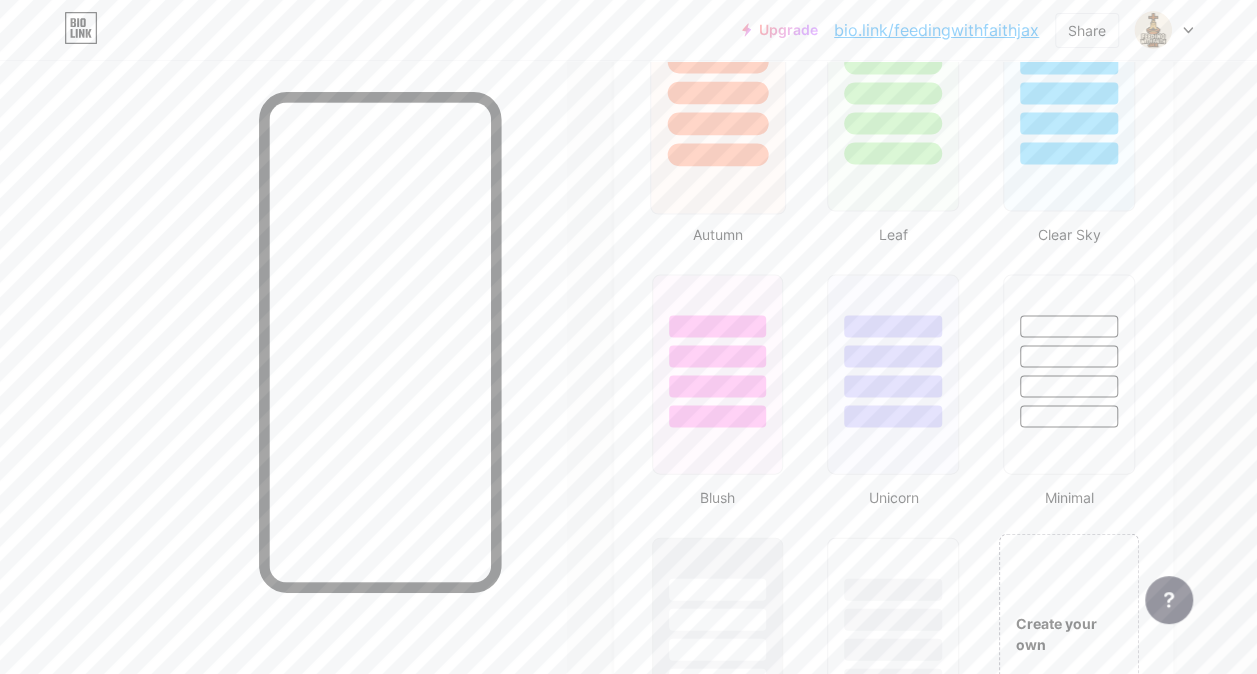 click at bounding box center (717, 124) 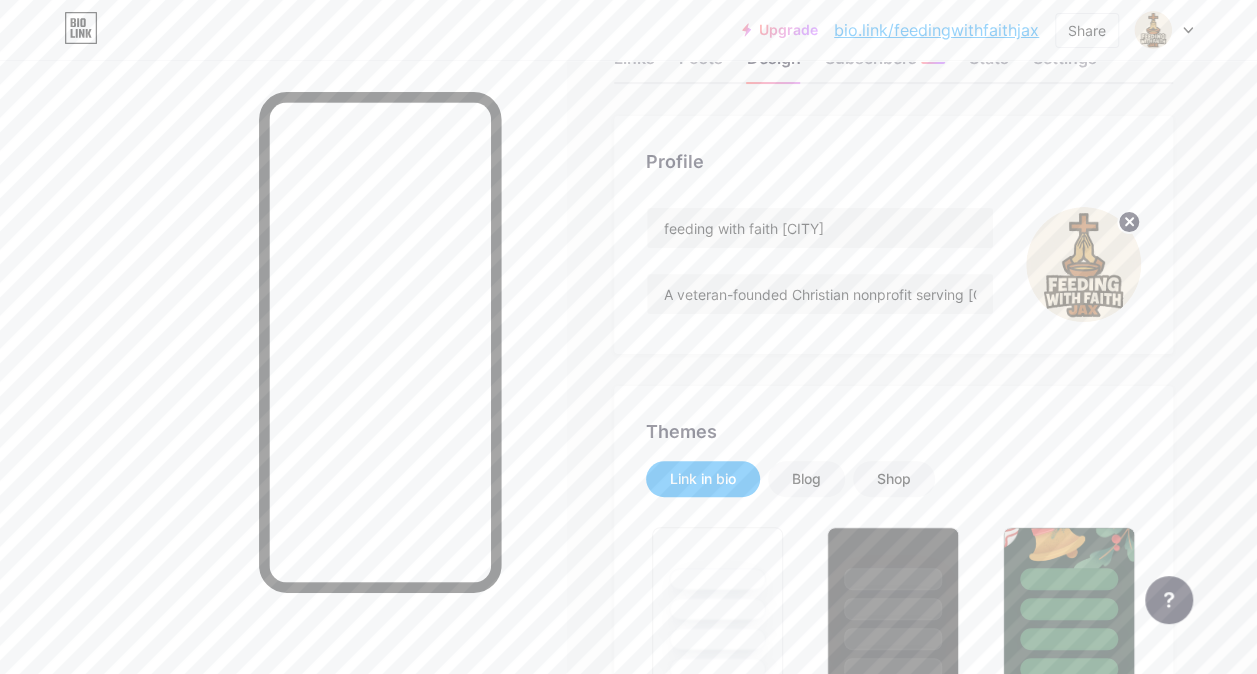 scroll, scrollTop: 0, scrollLeft: 0, axis: both 